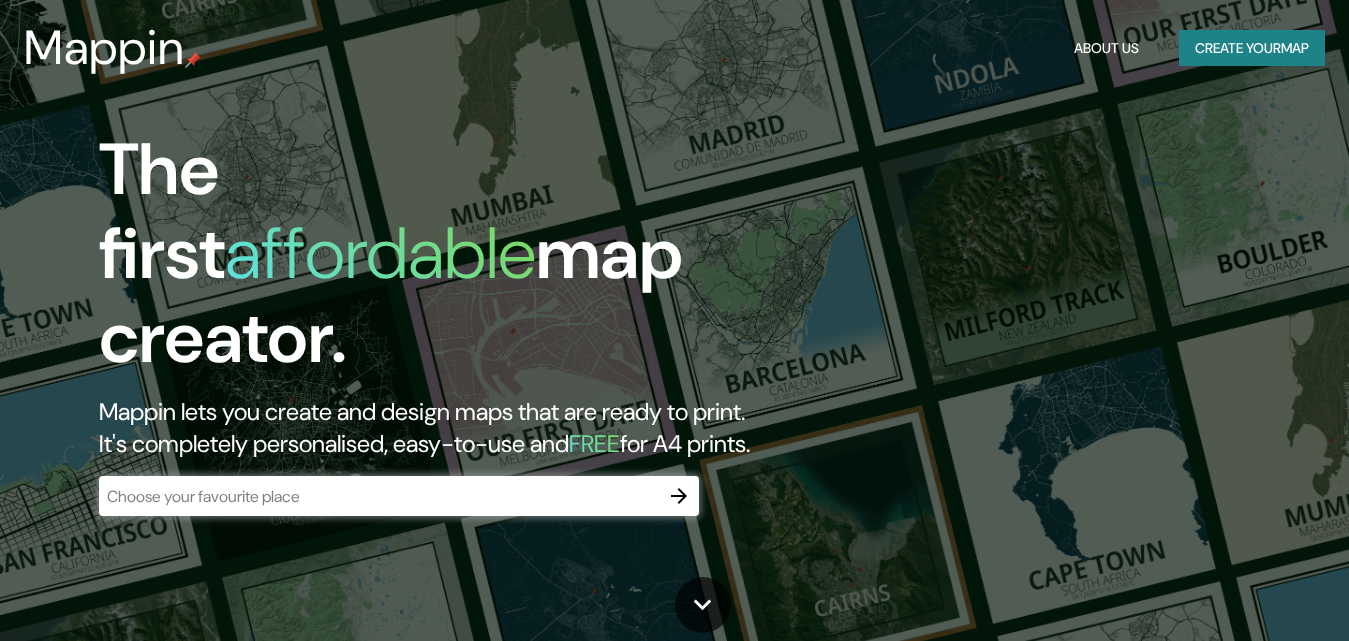 scroll, scrollTop: 0, scrollLeft: 0, axis: both 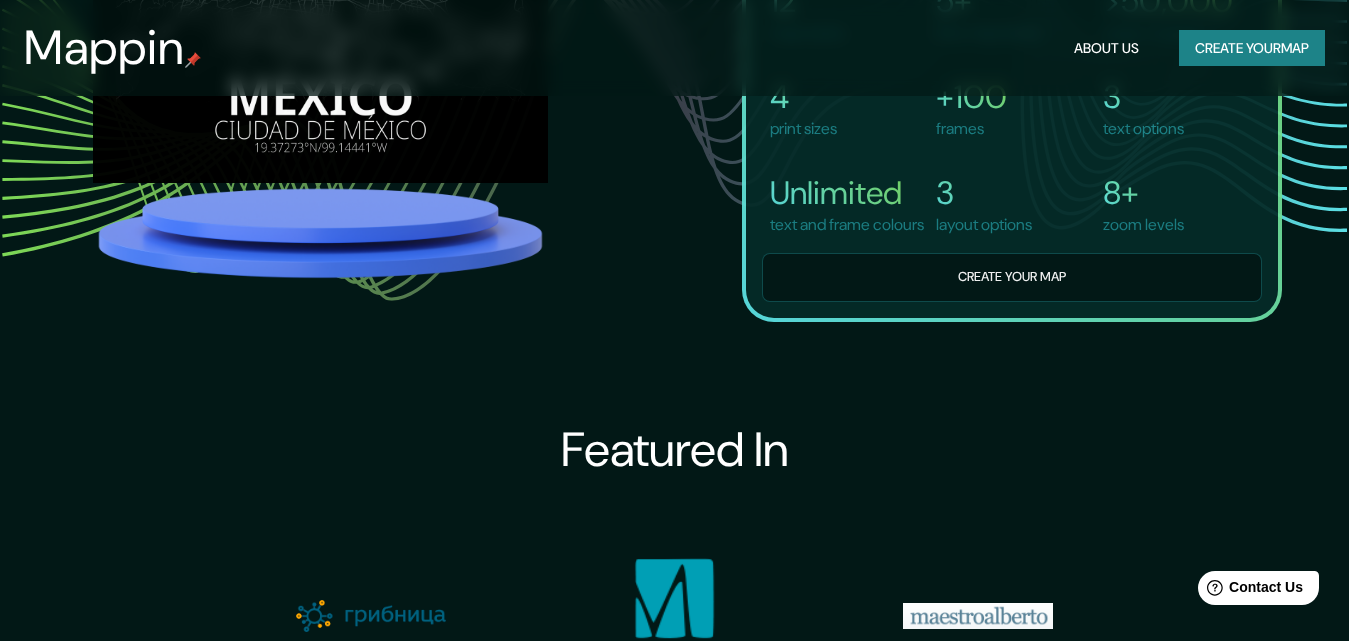 click on "Create your   map" at bounding box center (1252, 48) 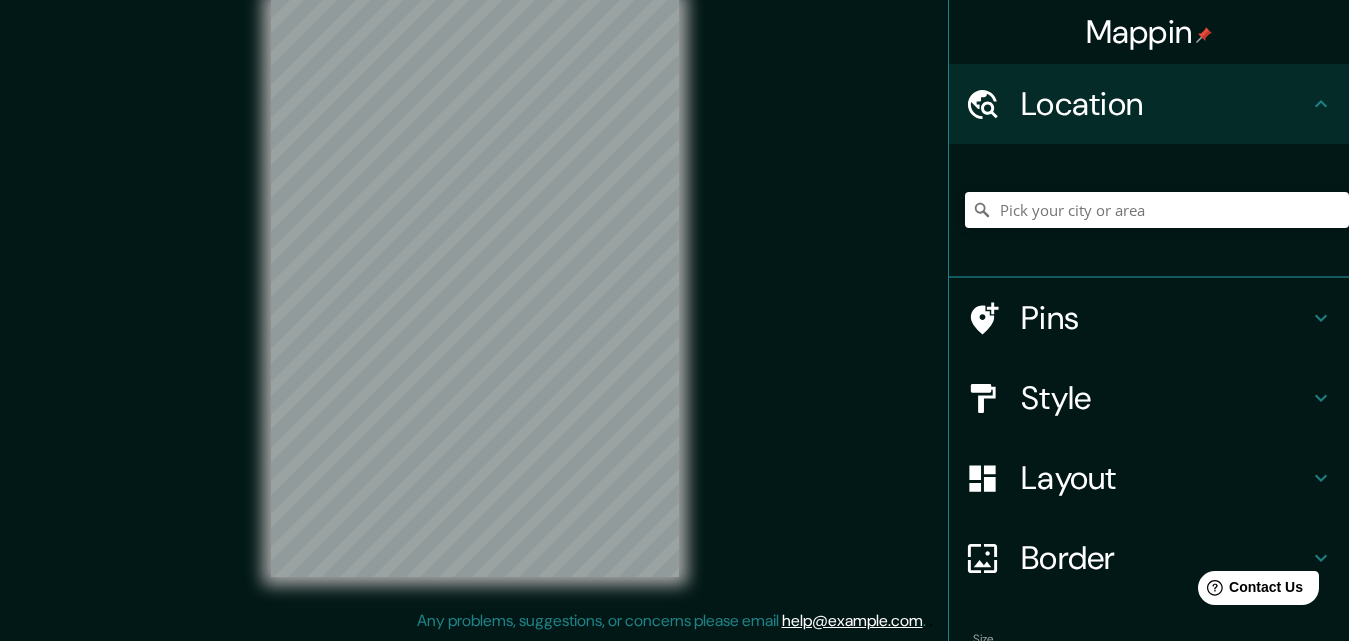scroll, scrollTop: 0, scrollLeft: 0, axis: both 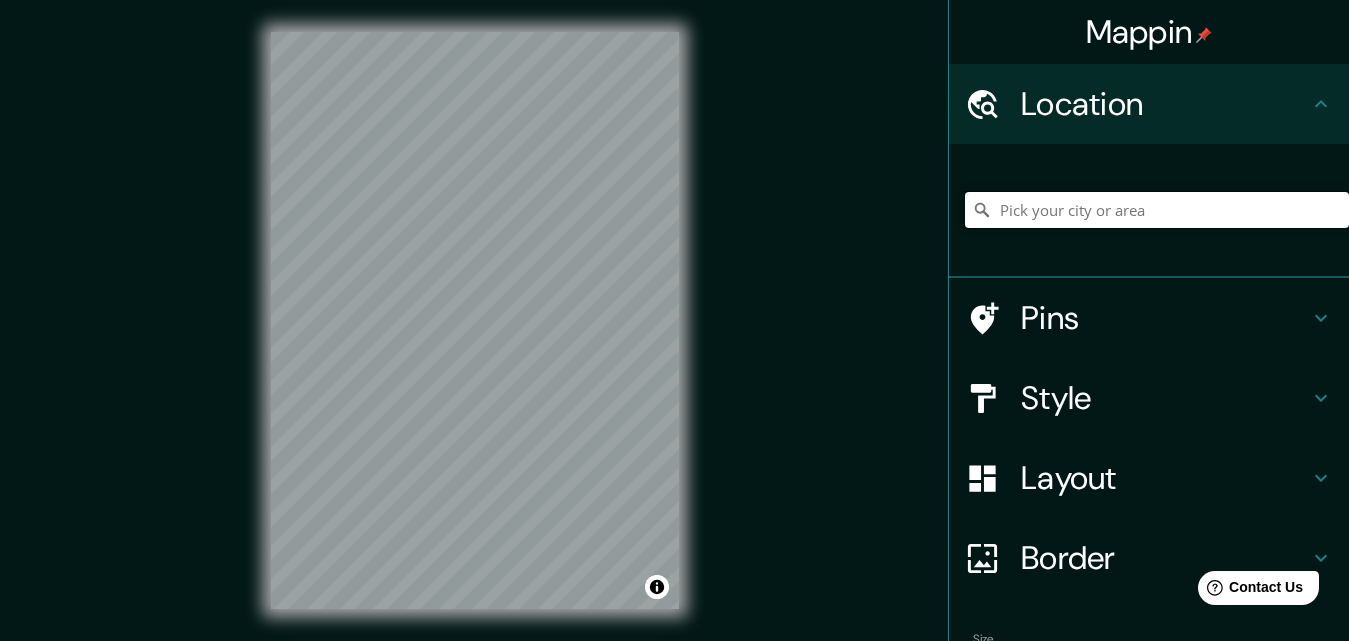click at bounding box center [1157, 210] 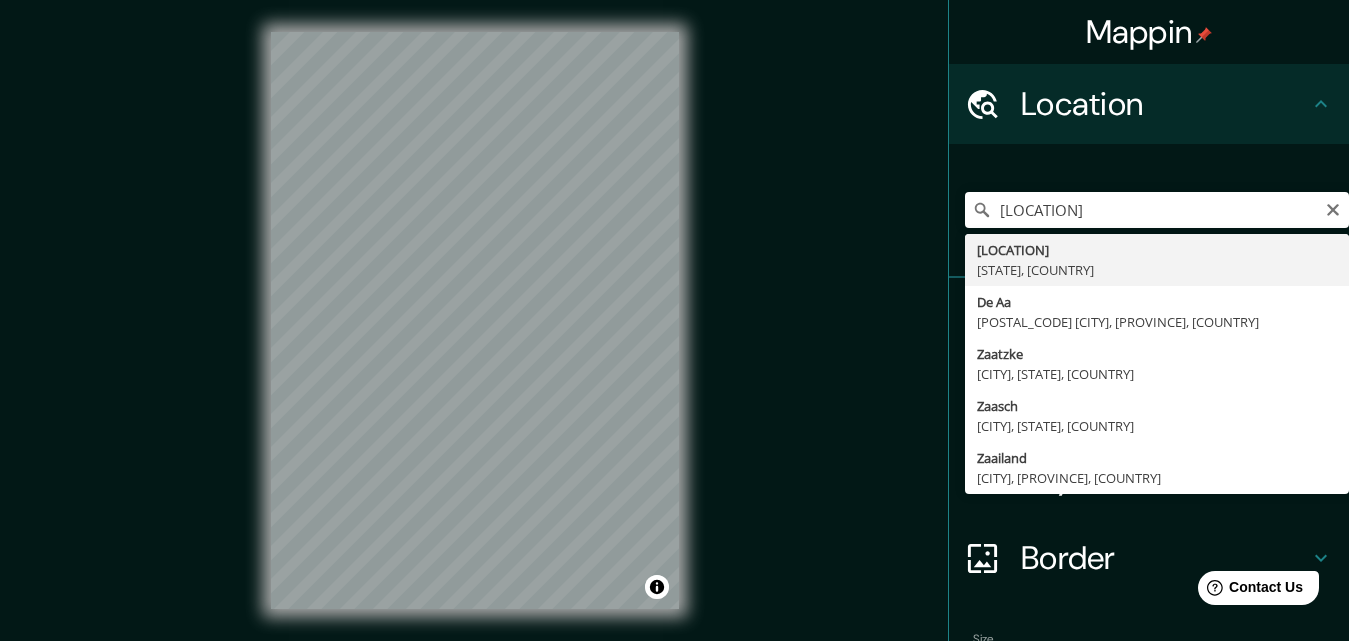 type on "[CITY], [STATE], [COUNTRY]" 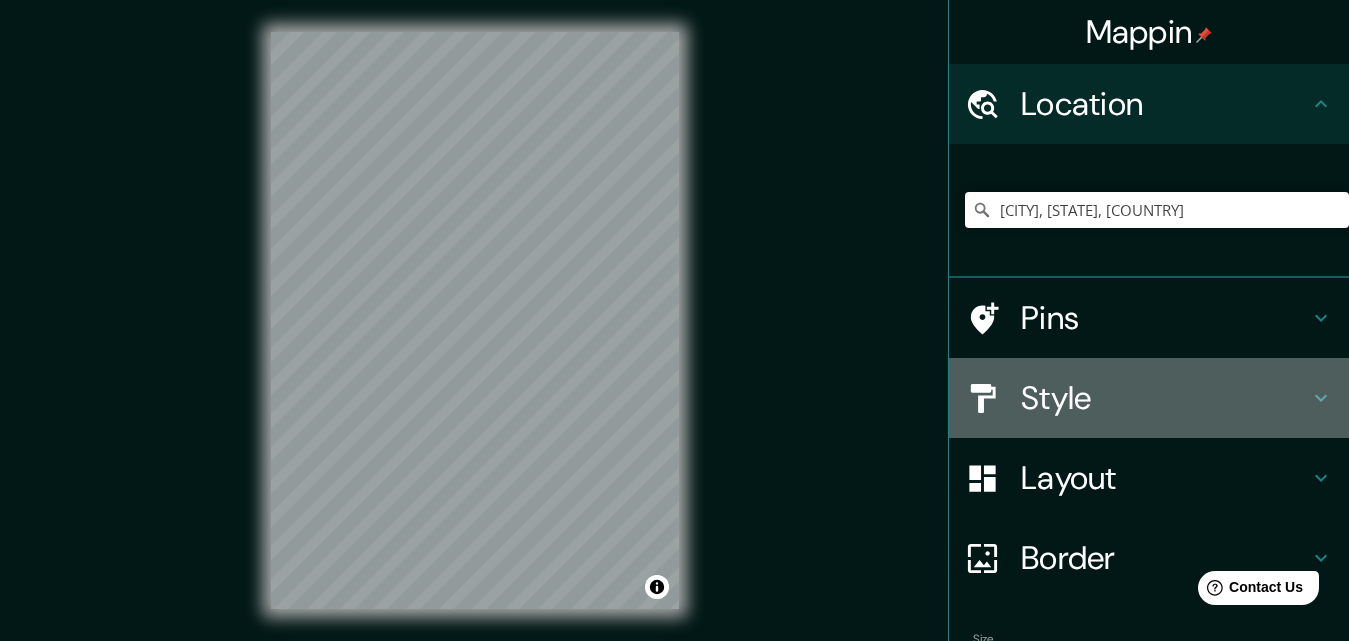 click on "Style" at bounding box center [1165, 398] 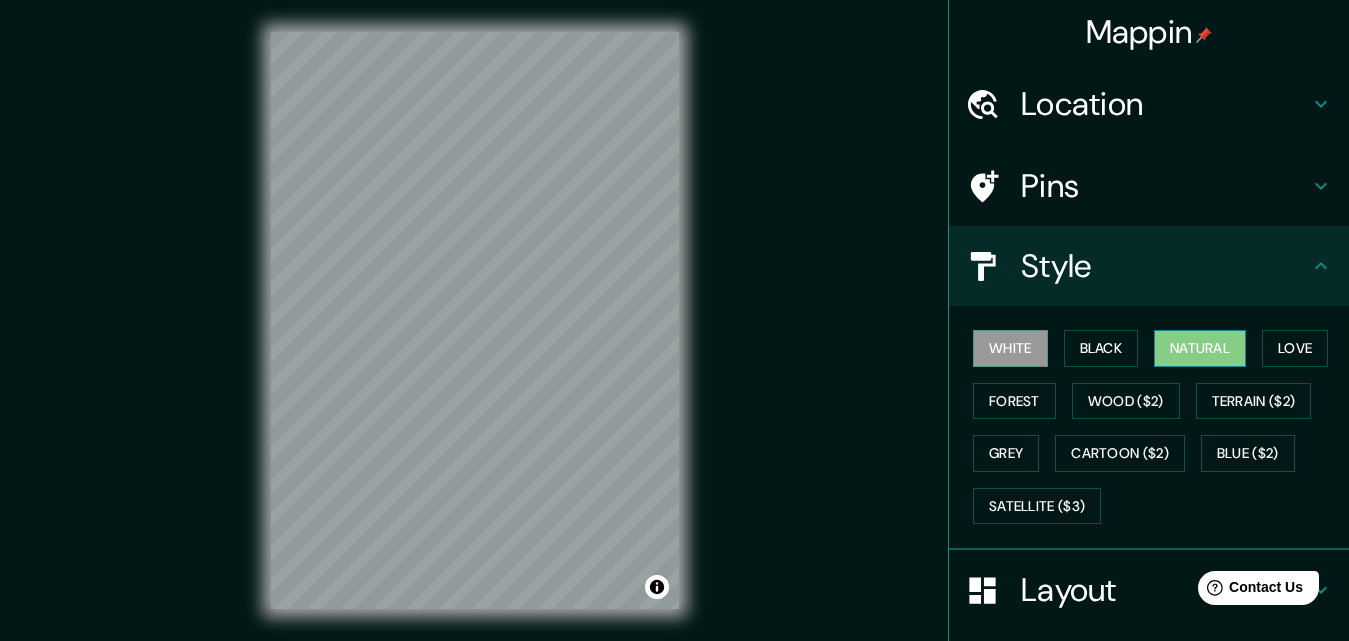click on "Natural" at bounding box center [1200, 348] 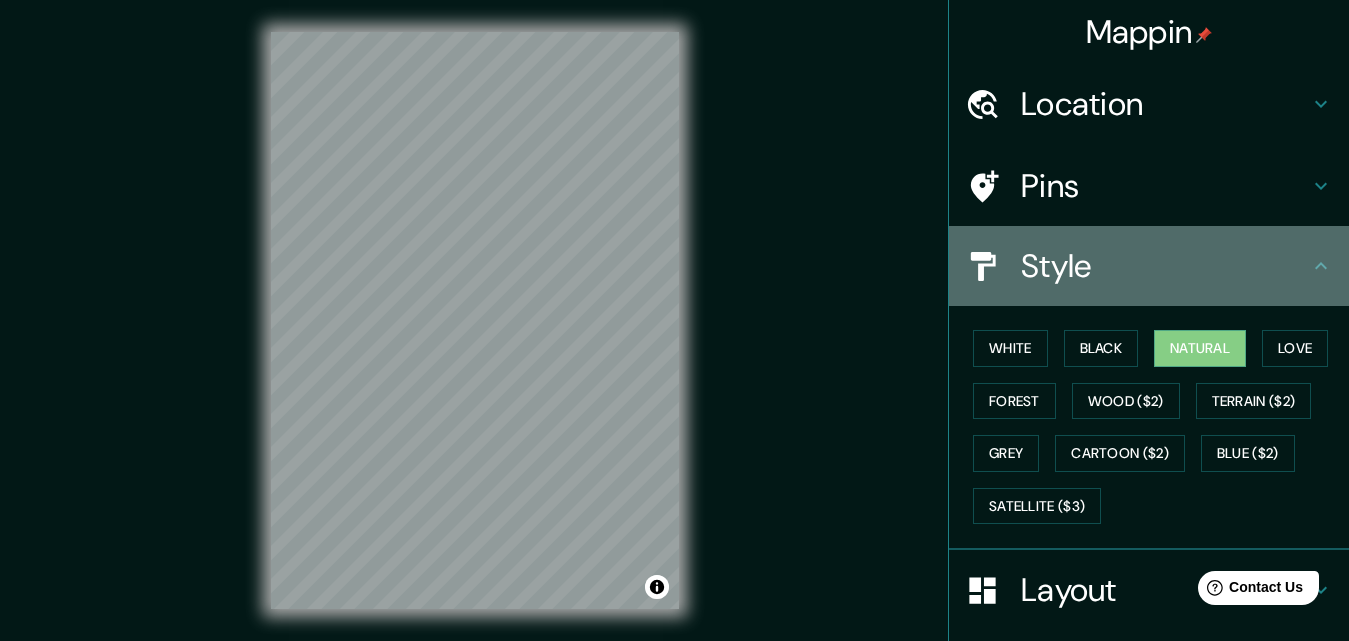 click on "Style" at bounding box center (1165, 266) 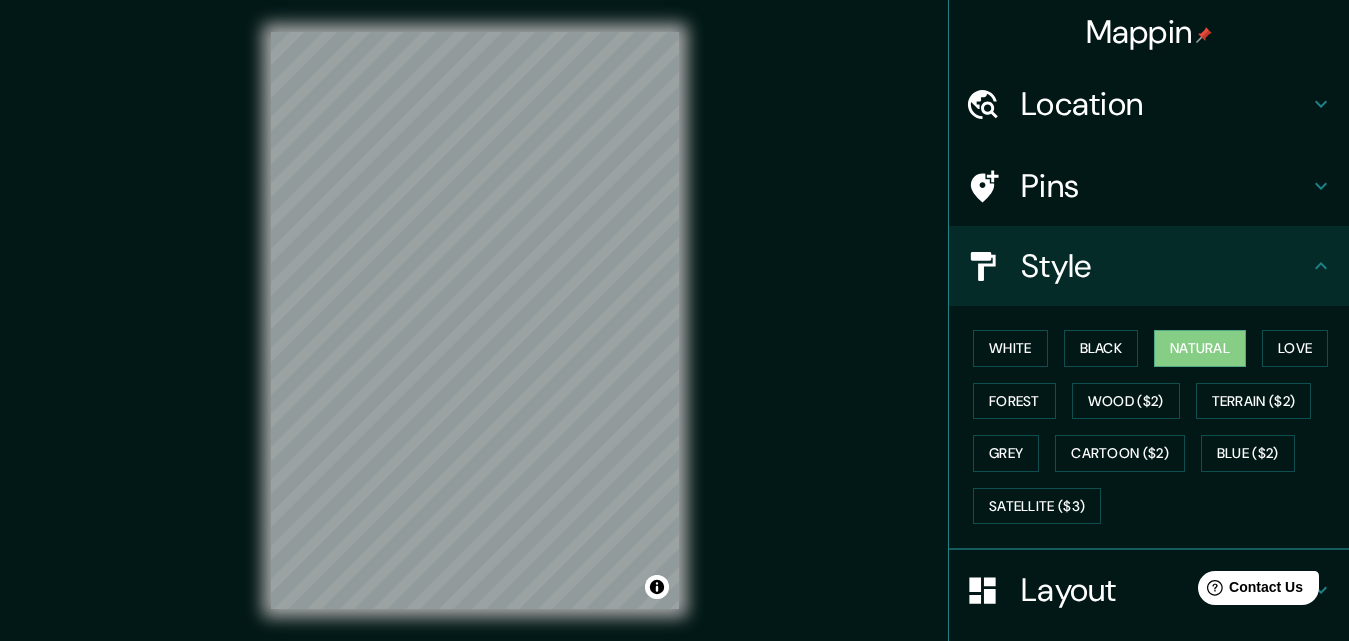 click on "Pins" at bounding box center (1165, 186) 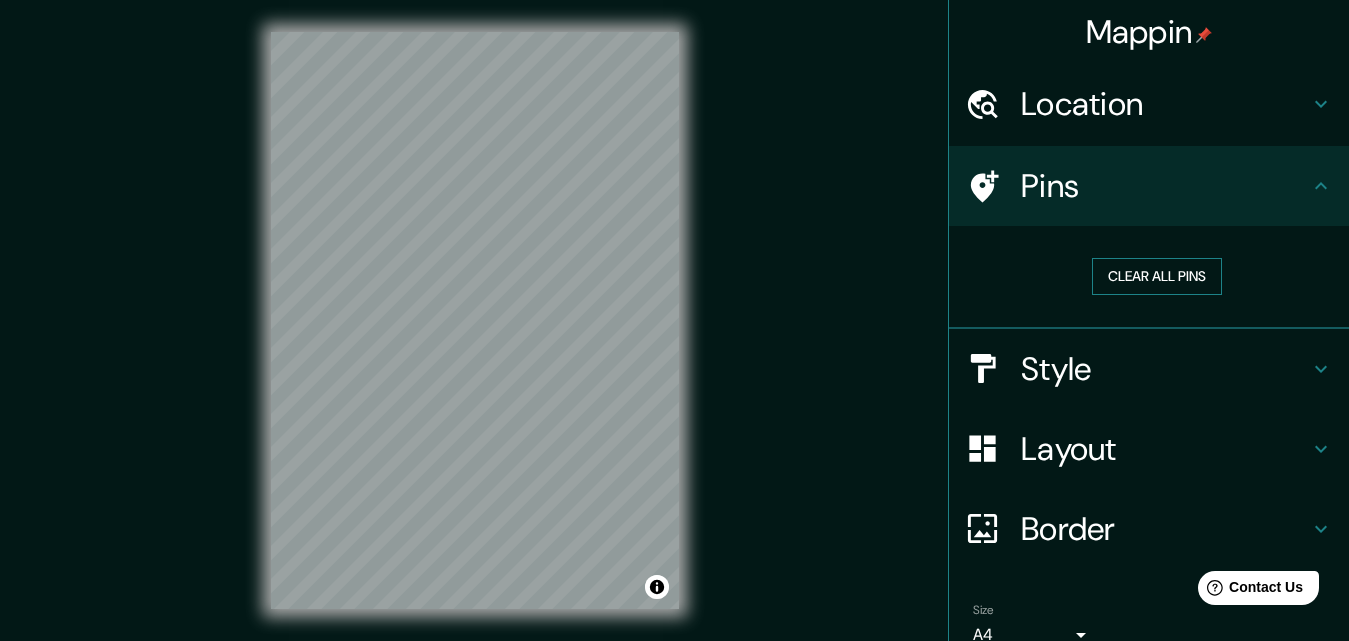 click on "Clear all pins" at bounding box center [1157, 276] 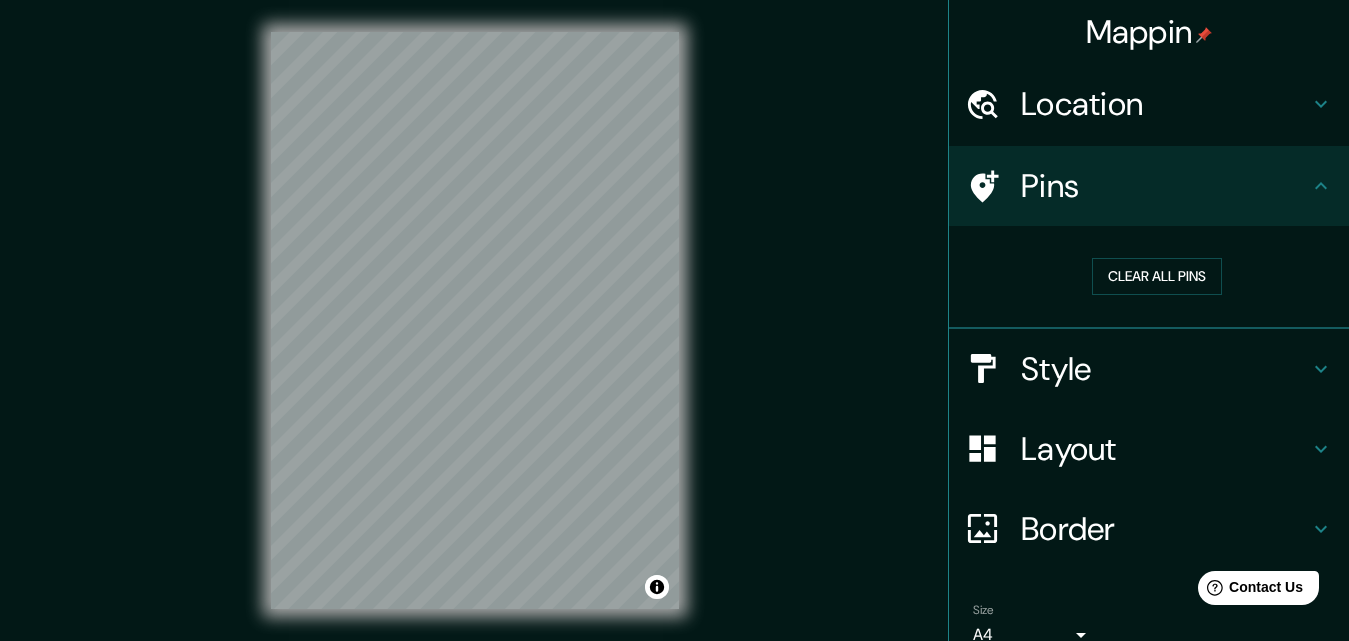 click on "Pins" at bounding box center (1165, 186) 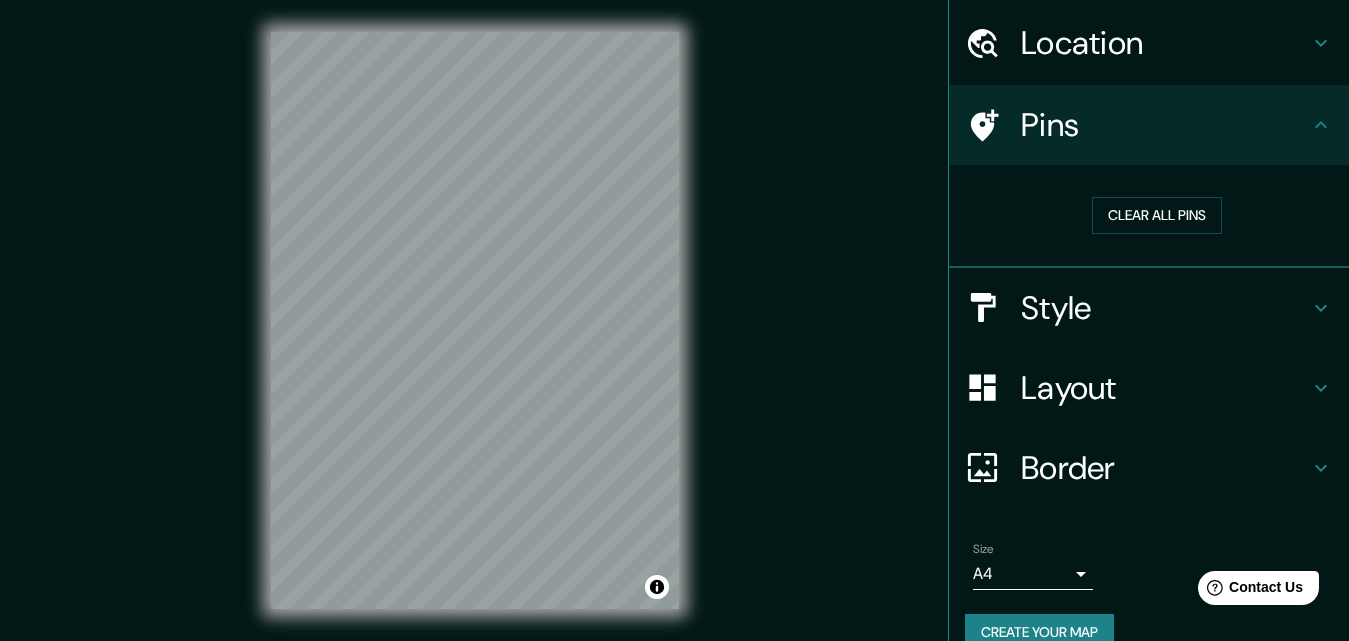 scroll, scrollTop: 94, scrollLeft: 0, axis: vertical 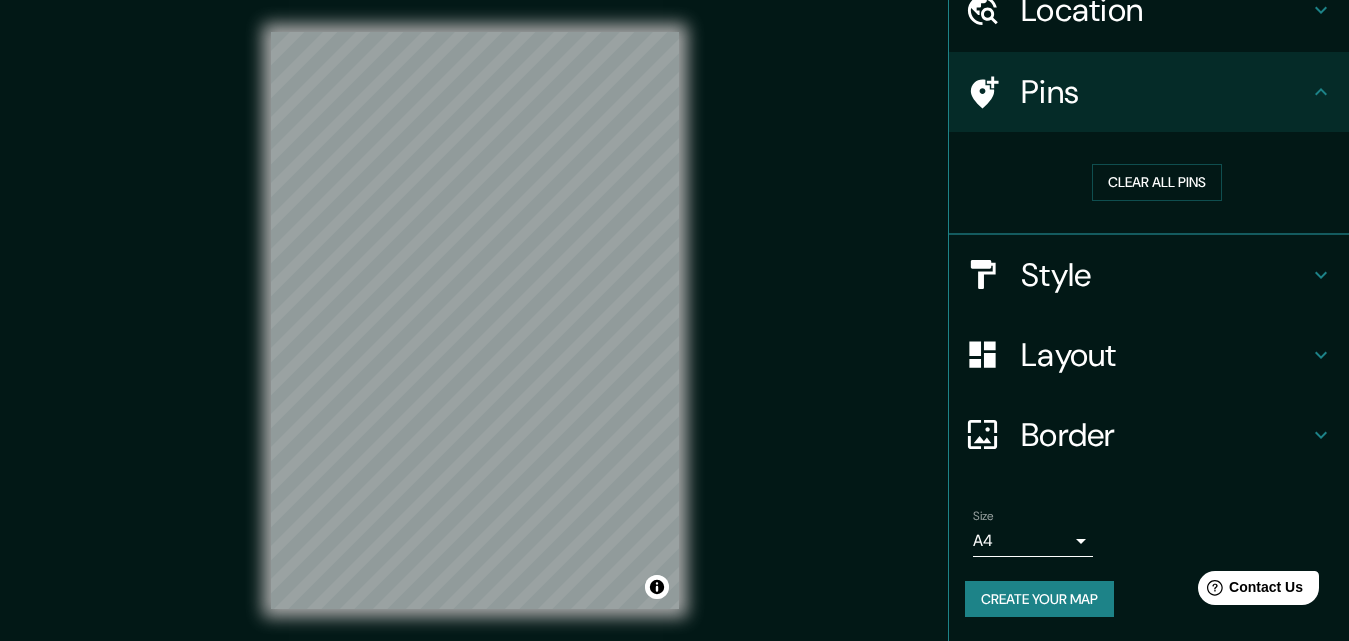 click on "Border" at bounding box center [1149, 435] 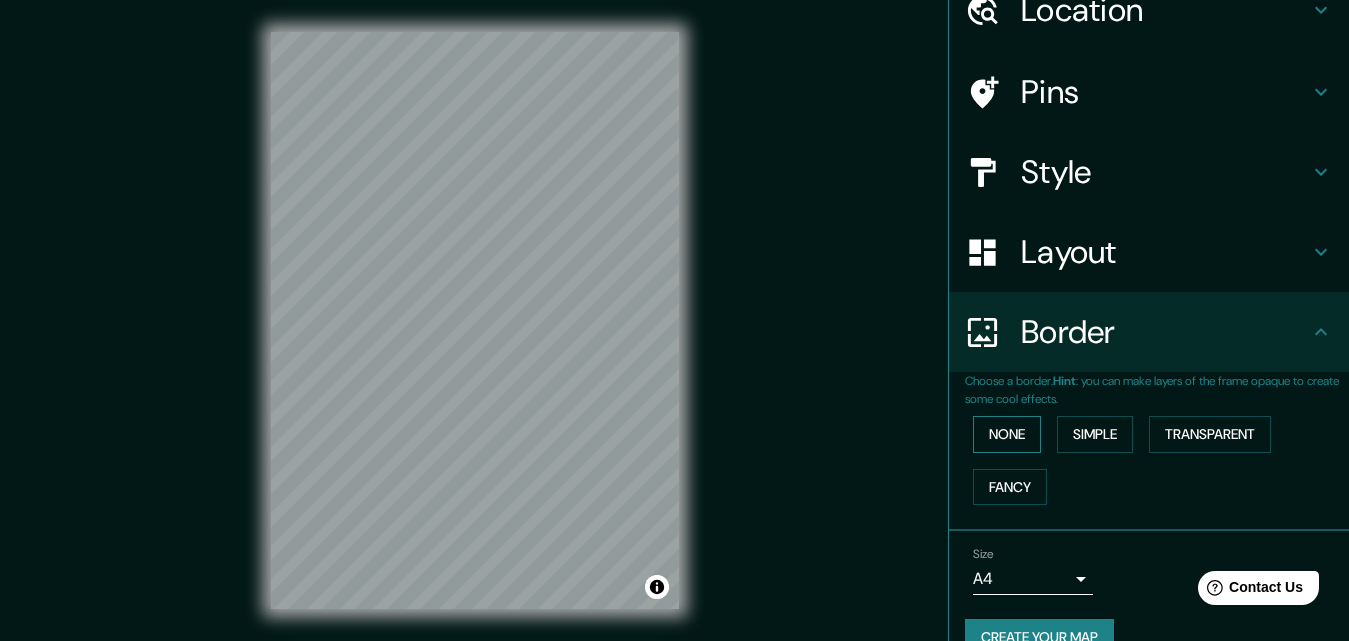 click on "None" at bounding box center [1007, 434] 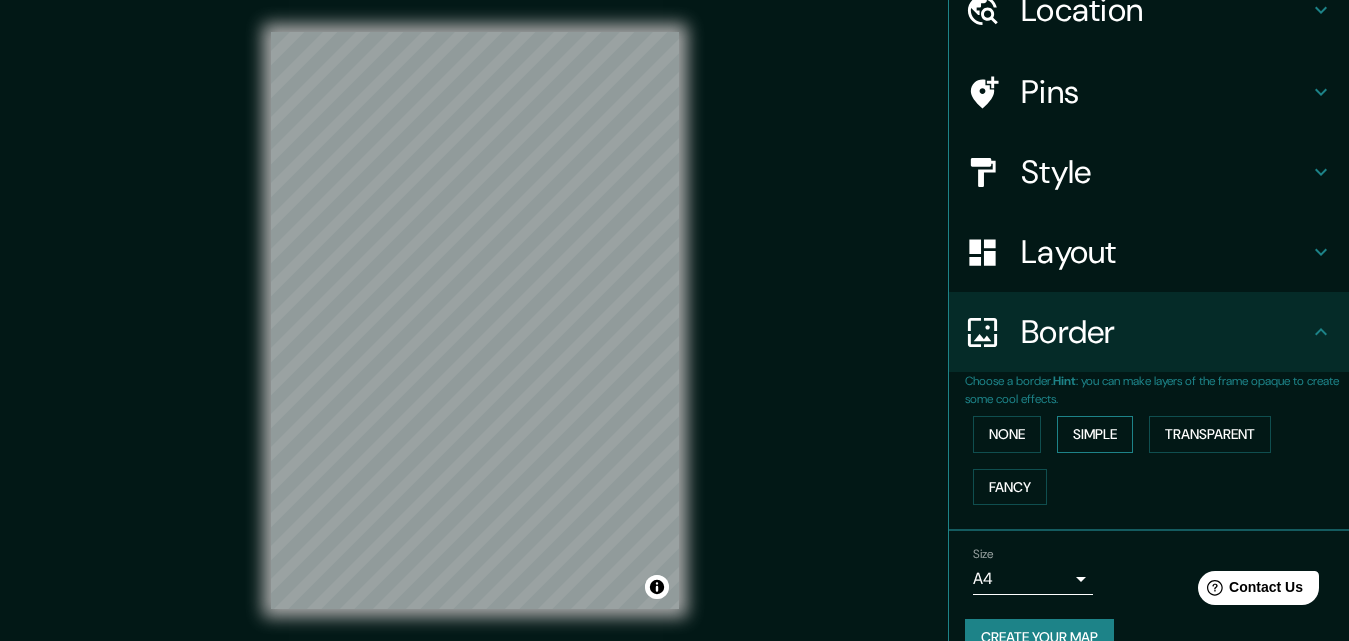 click on "Simple" at bounding box center [1095, 434] 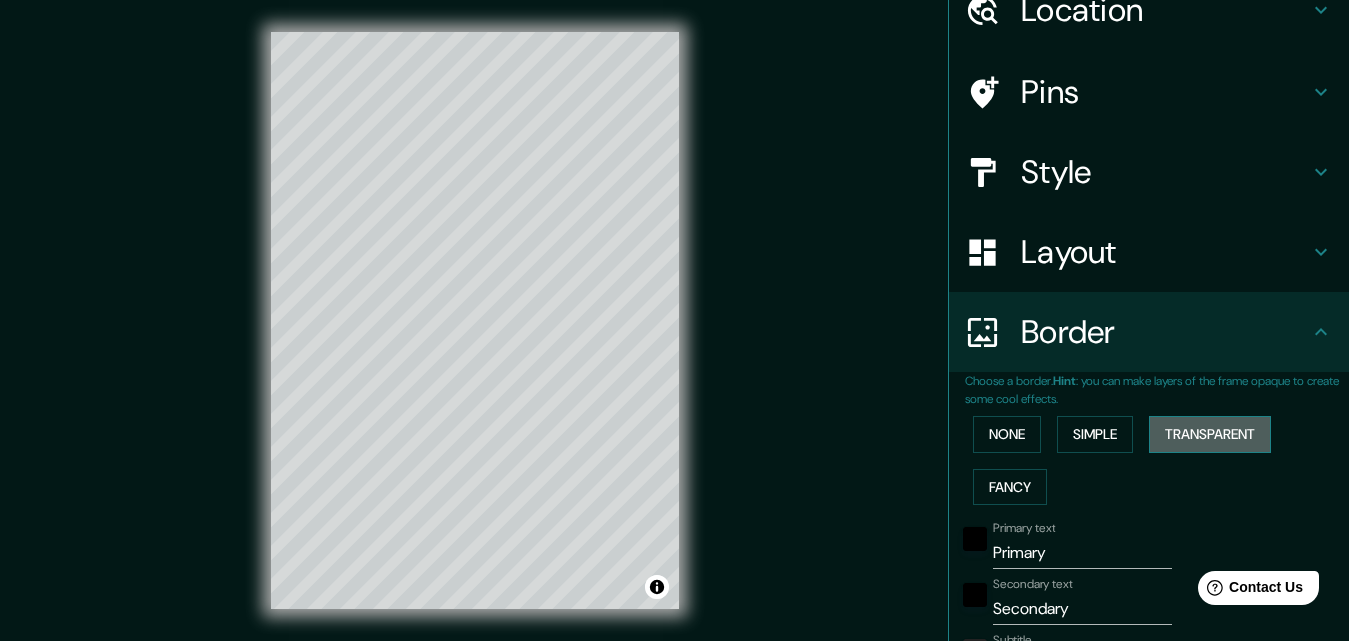 click on "Transparent" at bounding box center (1210, 434) 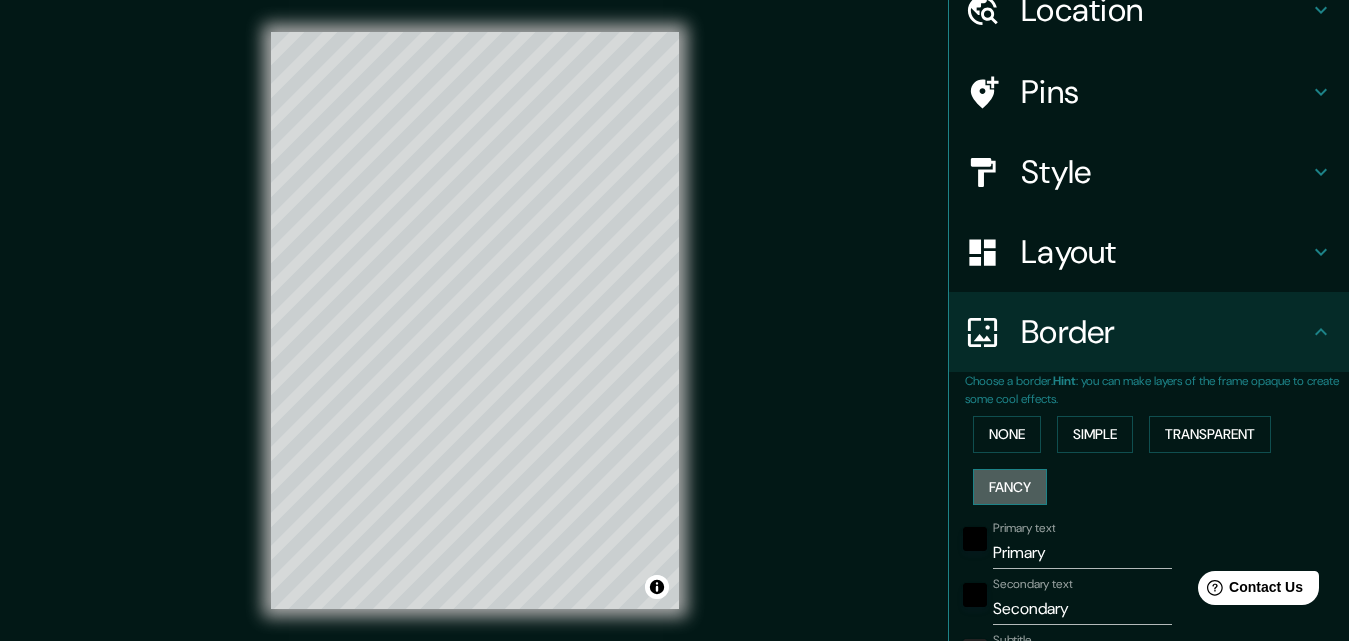 click on "Fancy" at bounding box center (1010, 487) 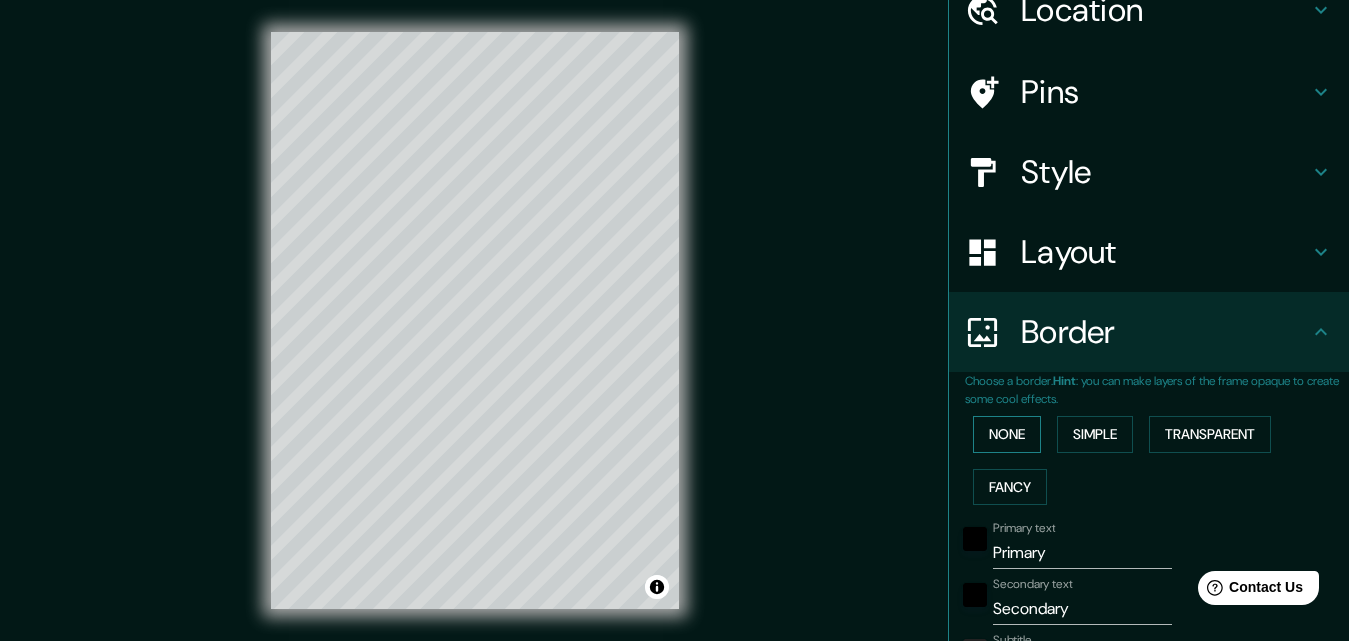click on "None" at bounding box center [1007, 434] 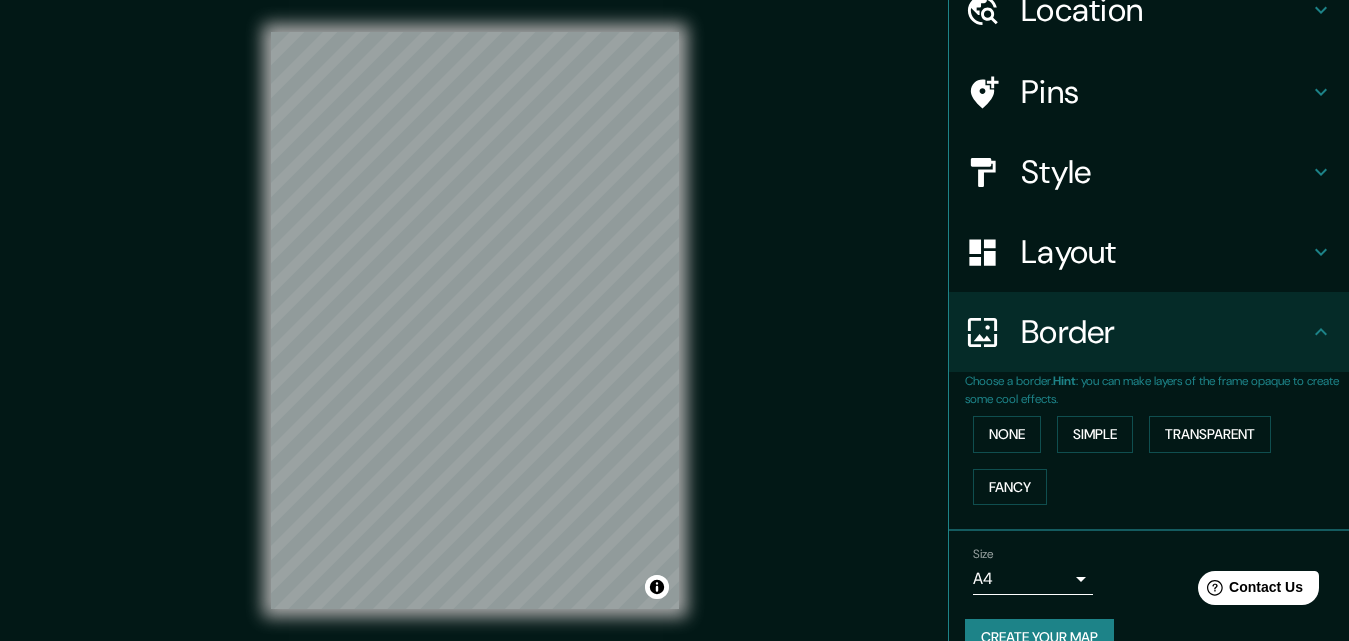 scroll, scrollTop: 133, scrollLeft: 0, axis: vertical 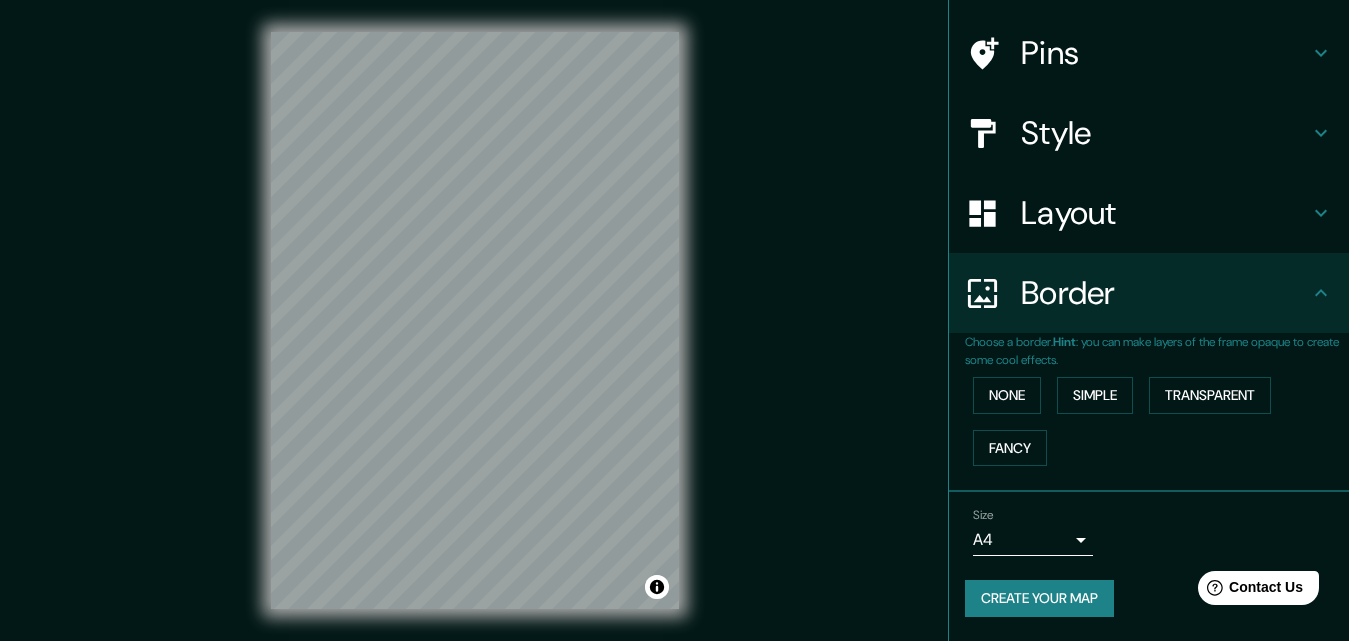 click on "Mappin Location [CITY], [STATE], [COUNTRY] Pins Style Layout Border Choose a border. Hint : you can make layers of the frame opaque to create some cool effects. None Simple Transparent Fancy Size A4 single Create your map © Mapbox © OpenStreetMap Improve this map Any problems, suggestions, or concerns please email help@example.com . . . Texto original Valora esta traducción Tu opinión servirá para ayudar a mejorar el Traductor de Google" at bounding box center [674, 320] 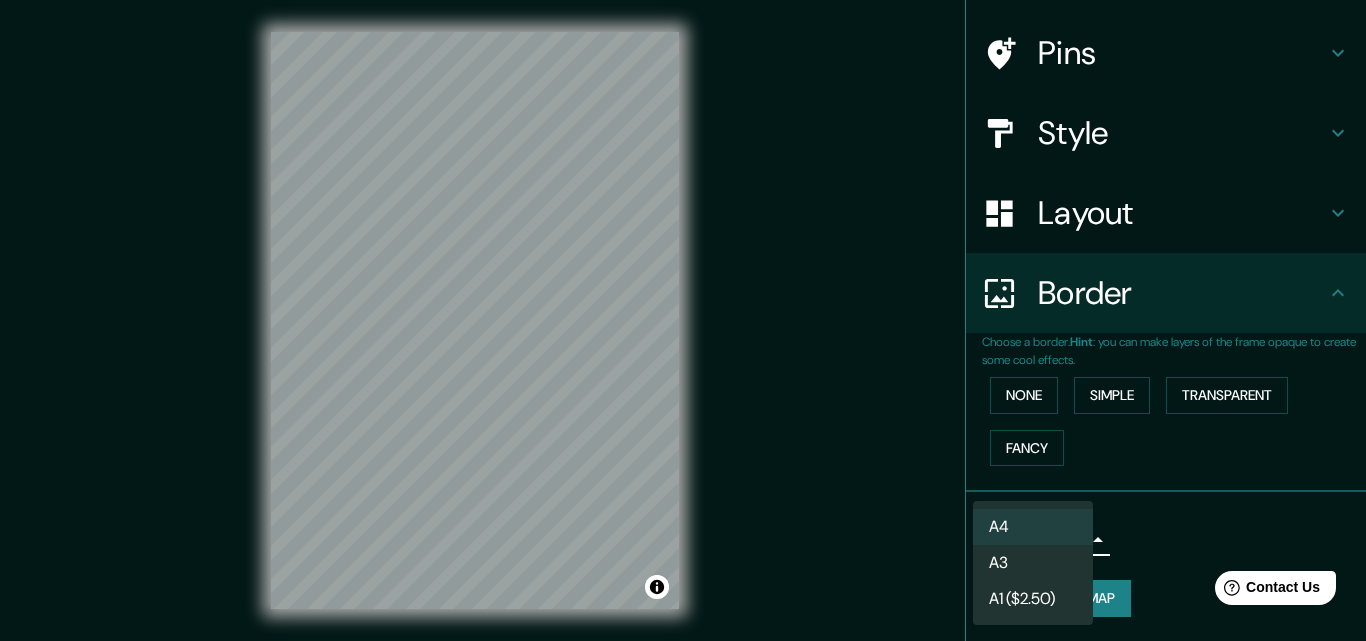 click at bounding box center (683, 320) 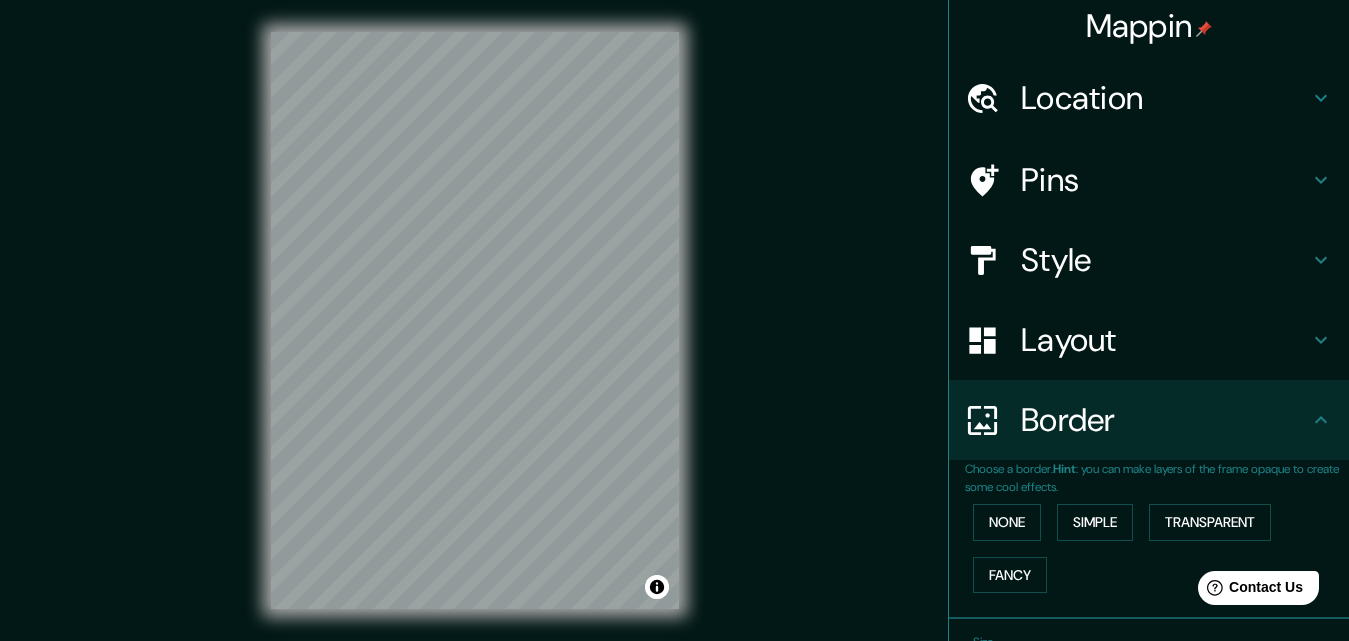 scroll, scrollTop: 0, scrollLeft: 0, axis: both 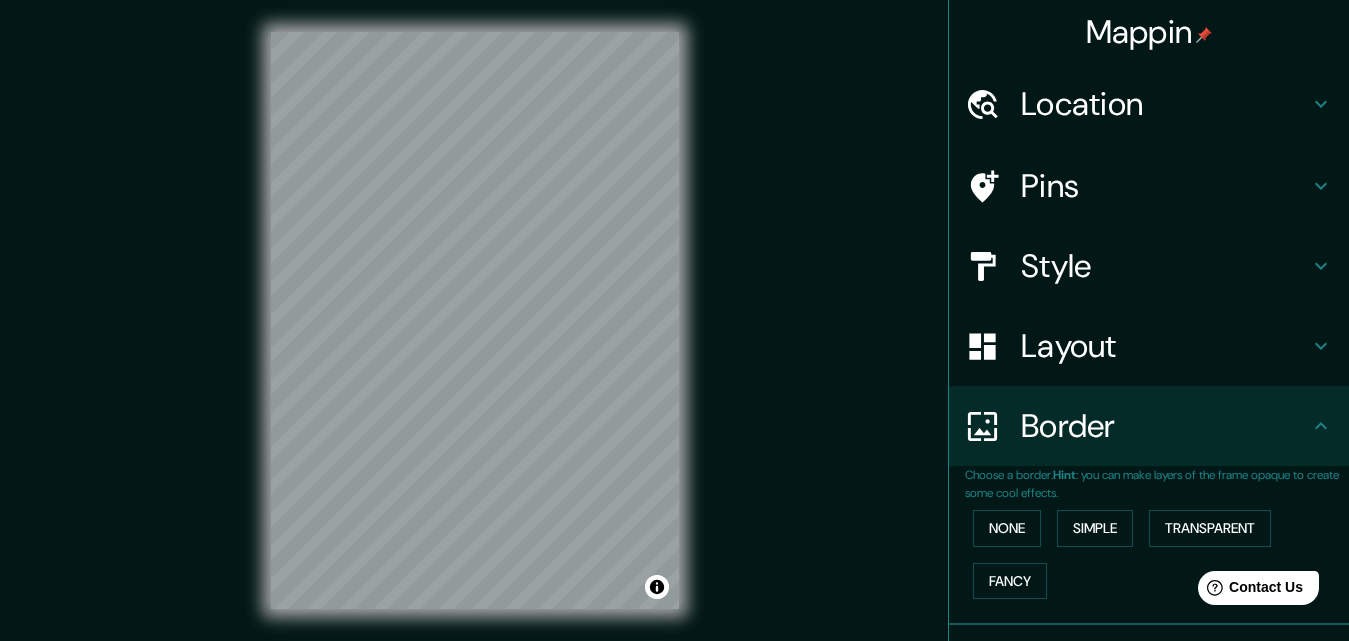 click on "Layout" at bounding box center [1165, 346] 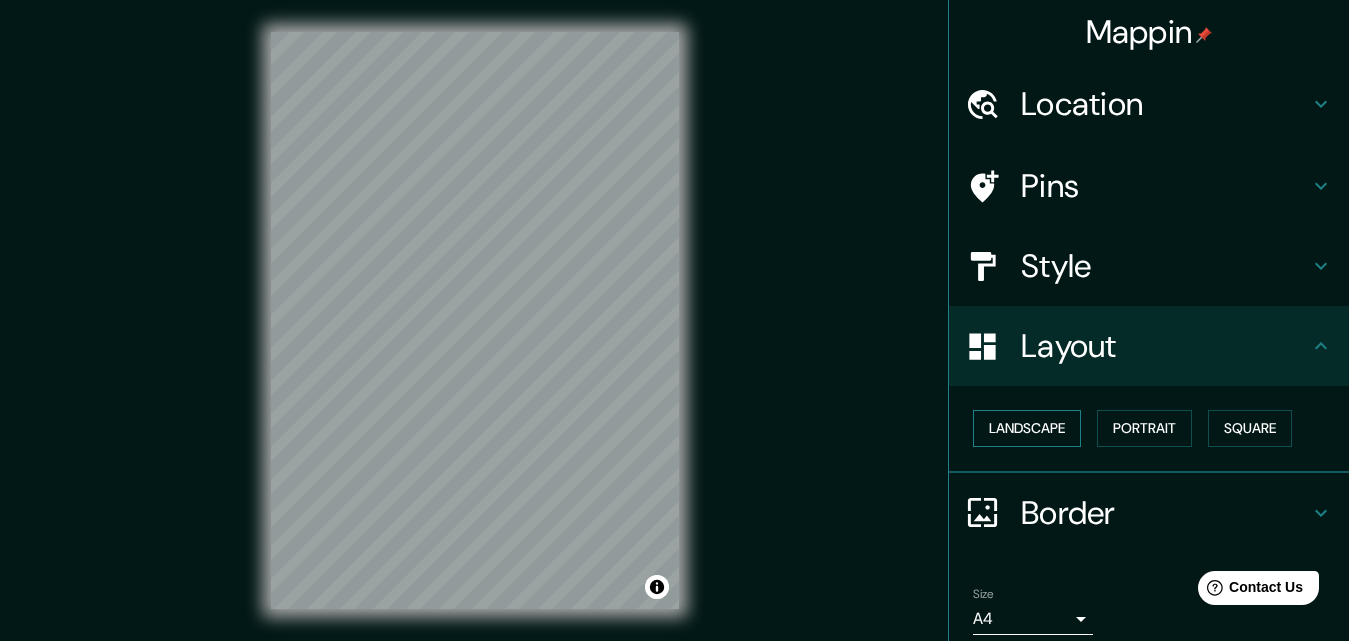 click on "Landscape" at bounding box center (1027, 428) 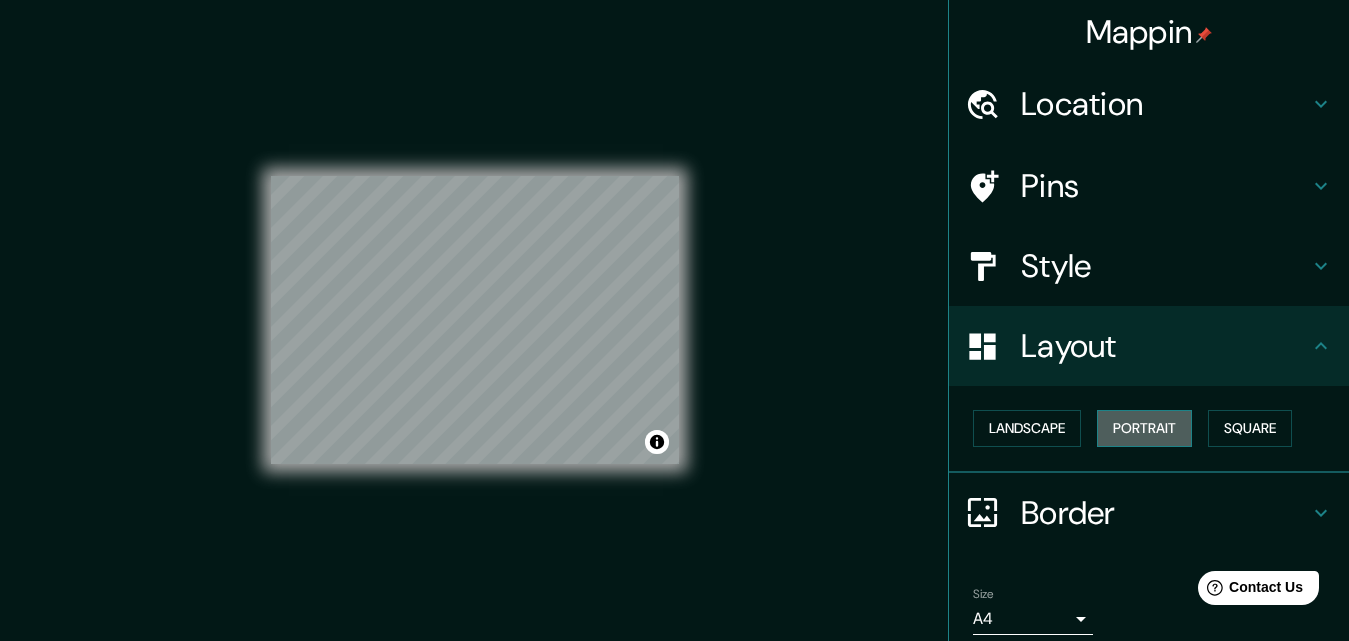 click on "Portrait" at bounding box center (1144, 428) 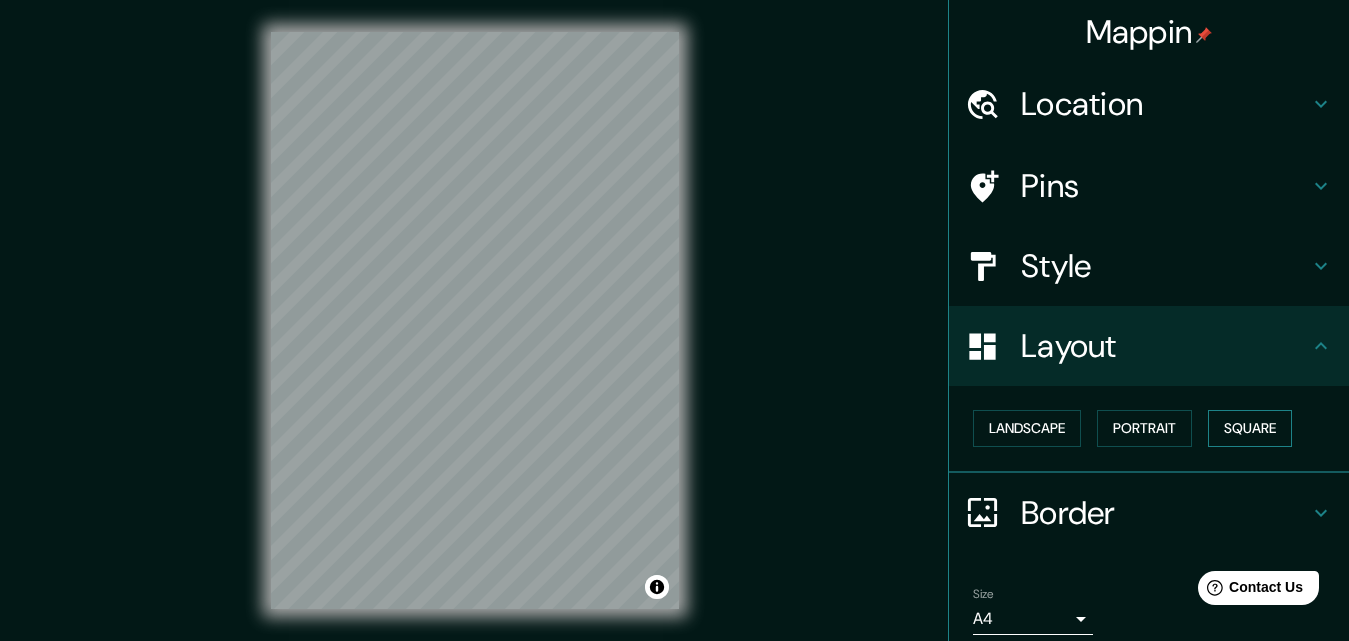 click on "Square" at bounding box center [1250, 428] 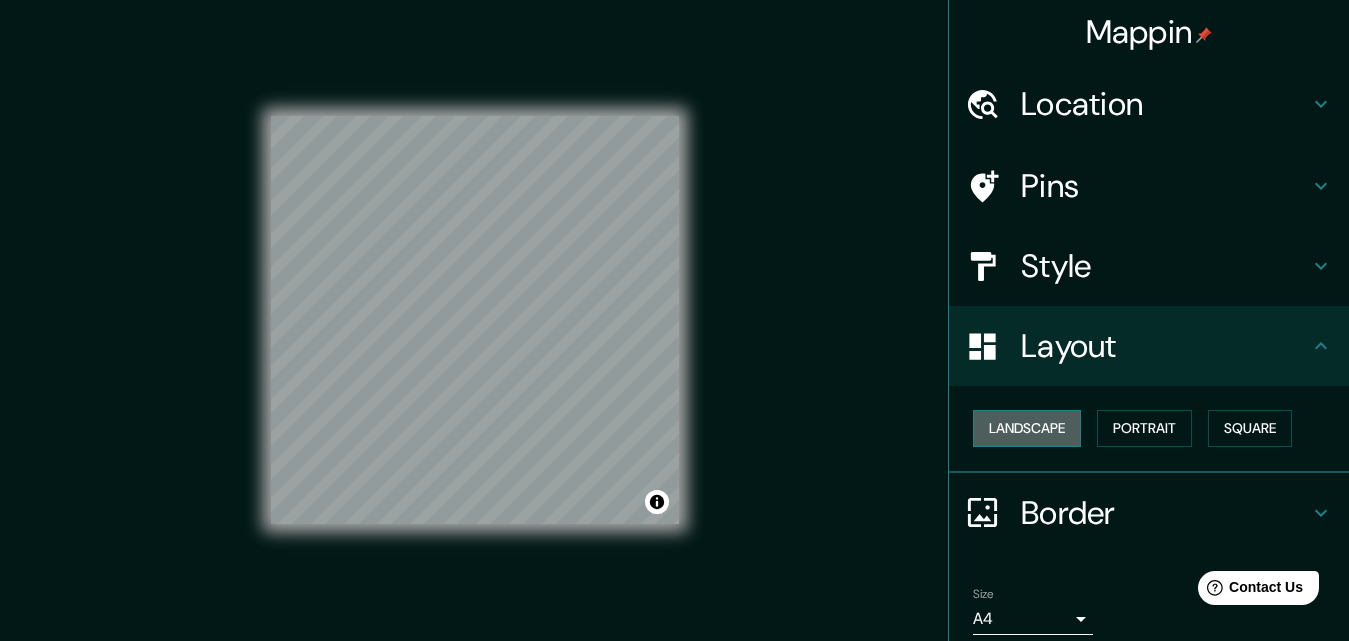 click on "Landscape" at bounding box center (1027, 428) 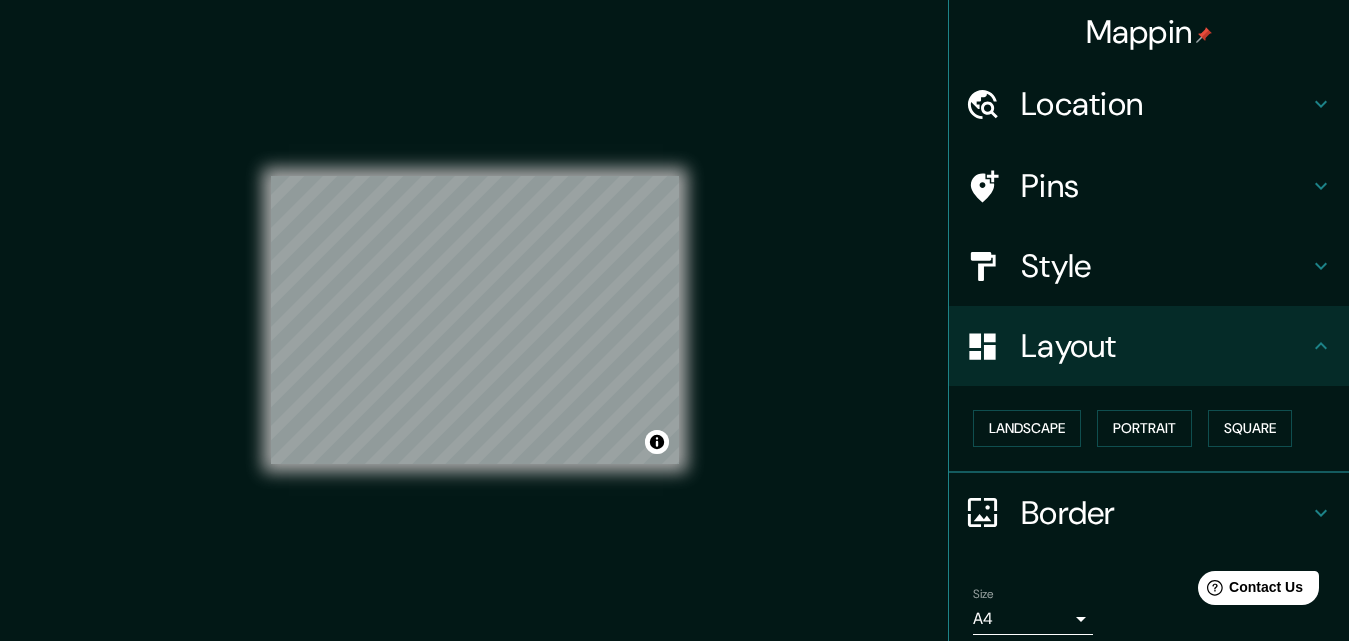 click on "Layout" at bounding box center (1165, 346) 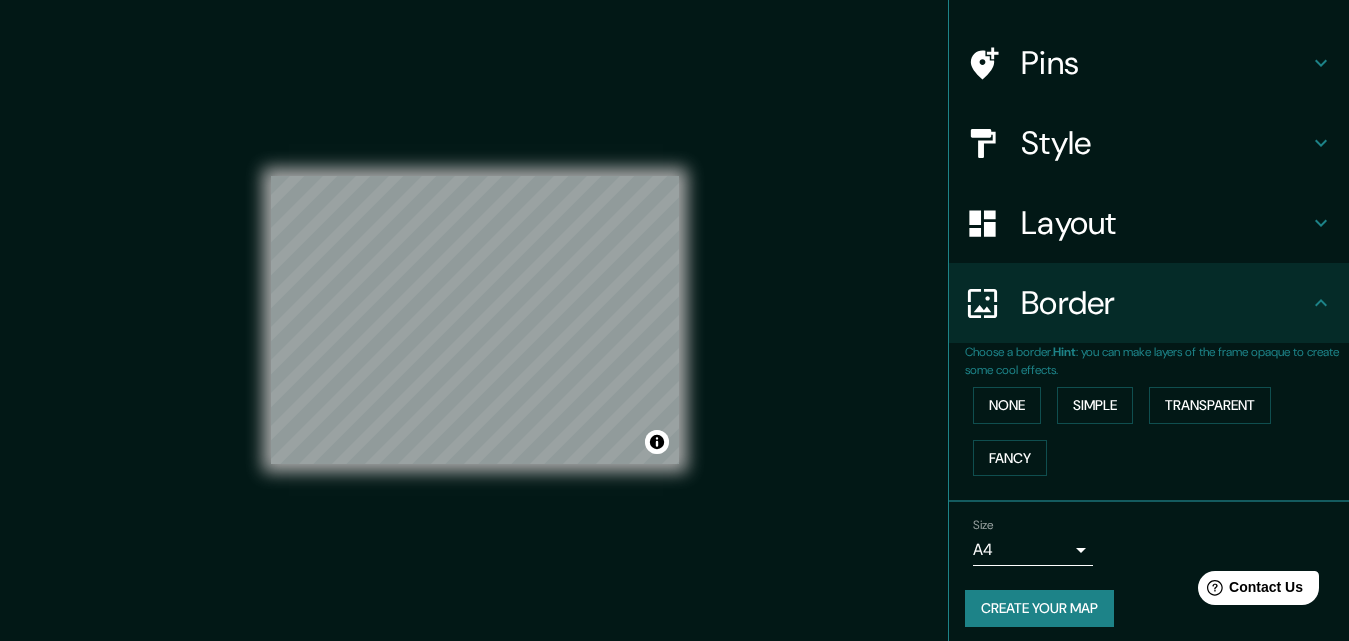 scroll, scrollTop: 133, scrollLeft: 0, axis: vertical 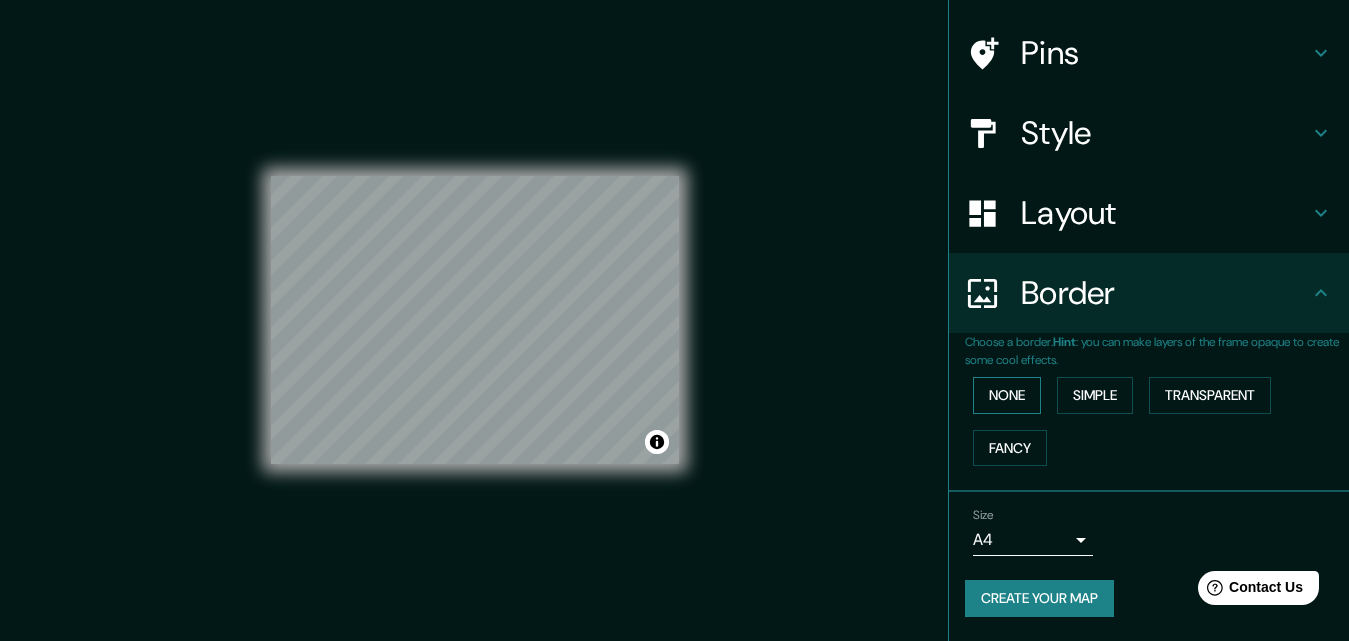 click on "None" at bounding box center (1007, 395) 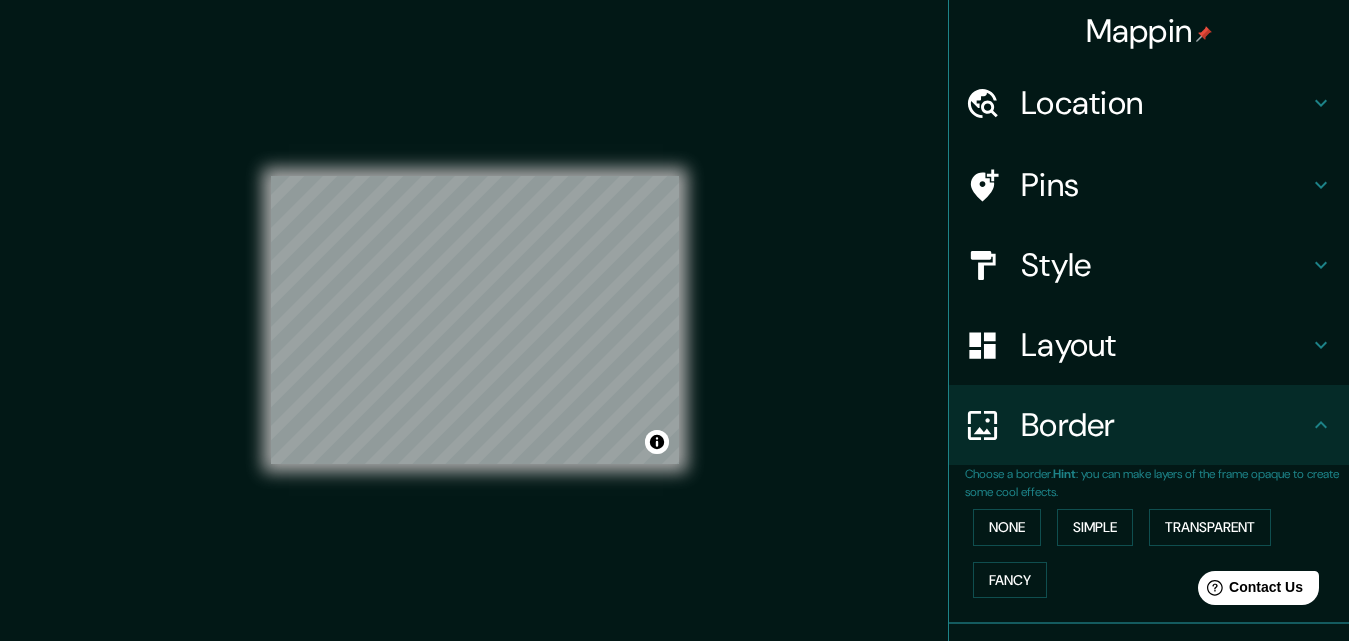 scroll, scrollTop: 0, scrollLeft: 0, axis: both 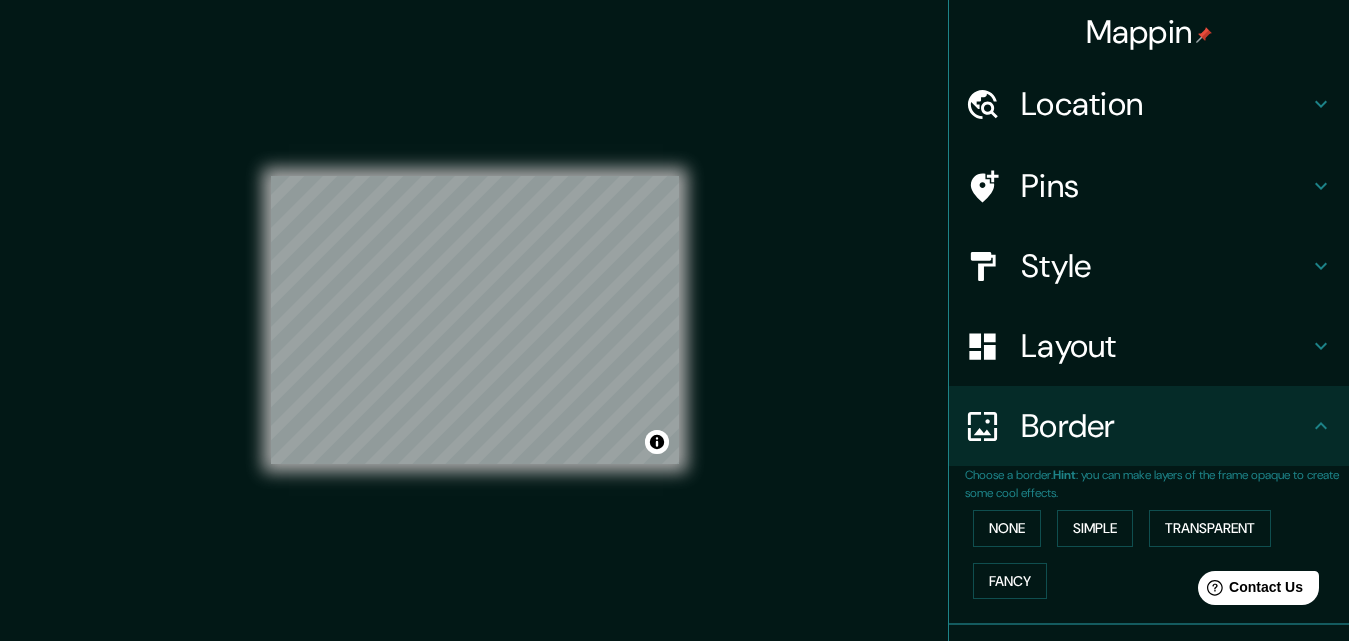 click on "Pins" at bounding box center [1149, 186] 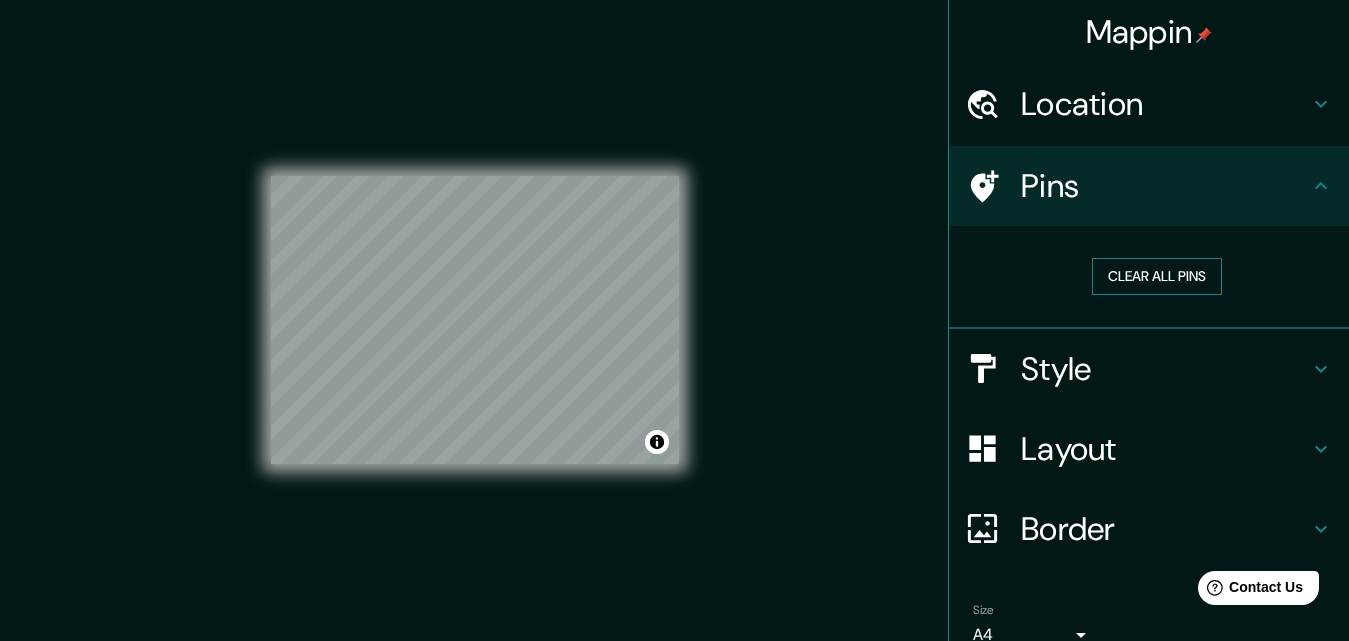 click on "Clear all pins" at bounding box center [1157, 276] 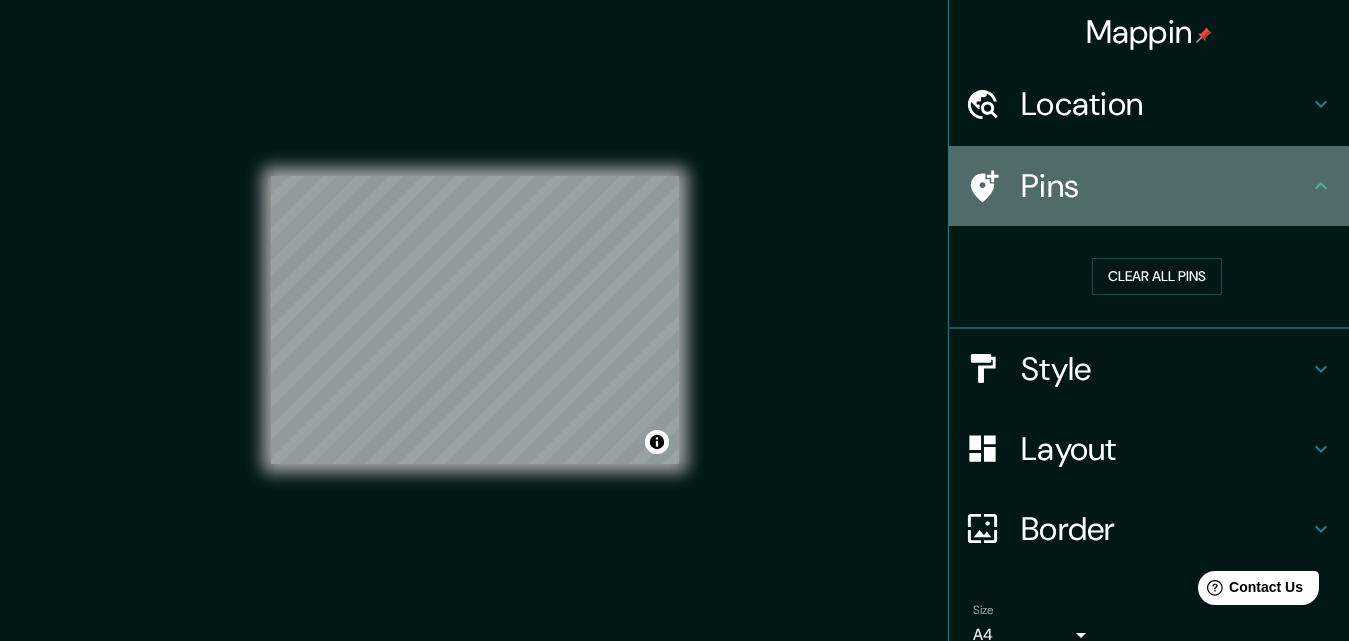 click on "Pins" at bounding box center [1165, 186] 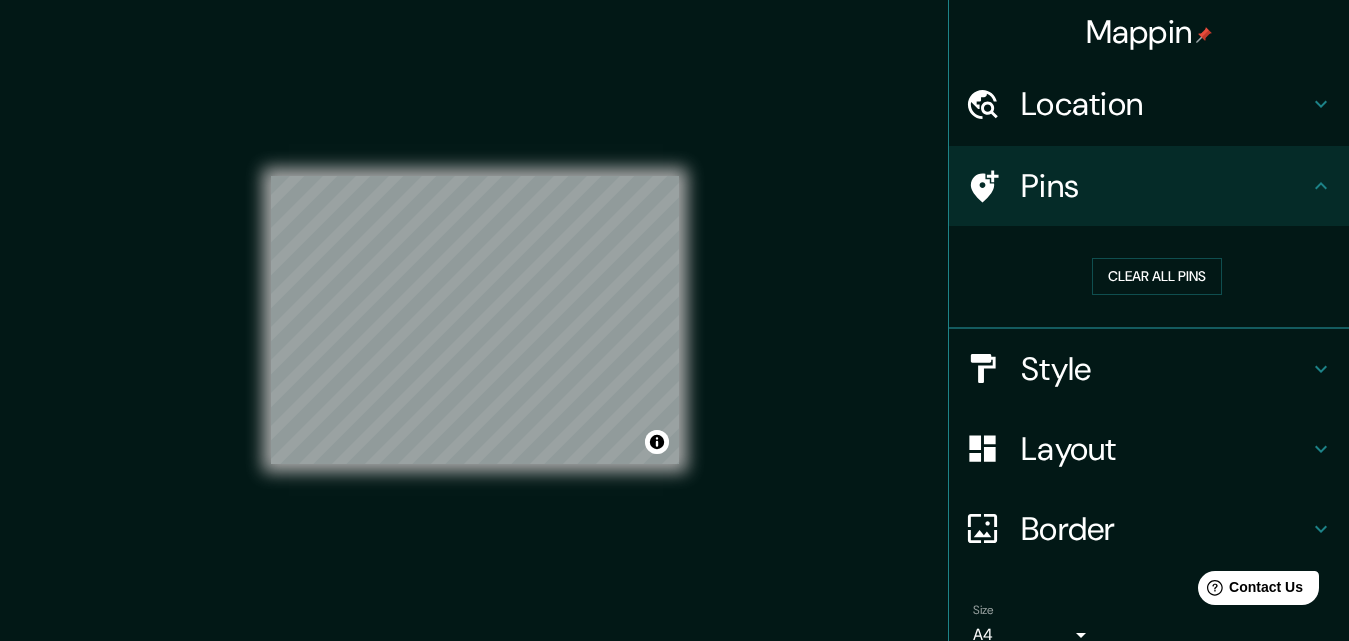 scroll, scrollTop: 94, scrollLeft: 0, axis: vertical 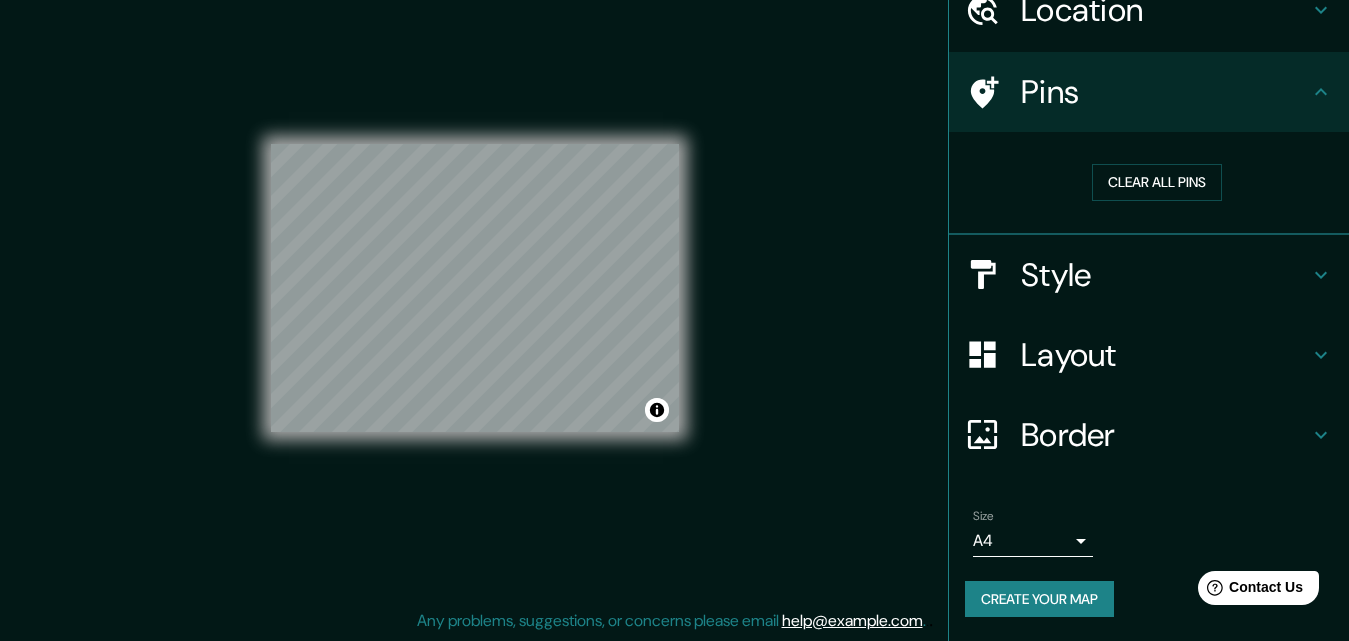 drag, startPoint x: 989, startPoint y: 593, endPoint x: 990, endPoint y: 580, distance: 13.038404 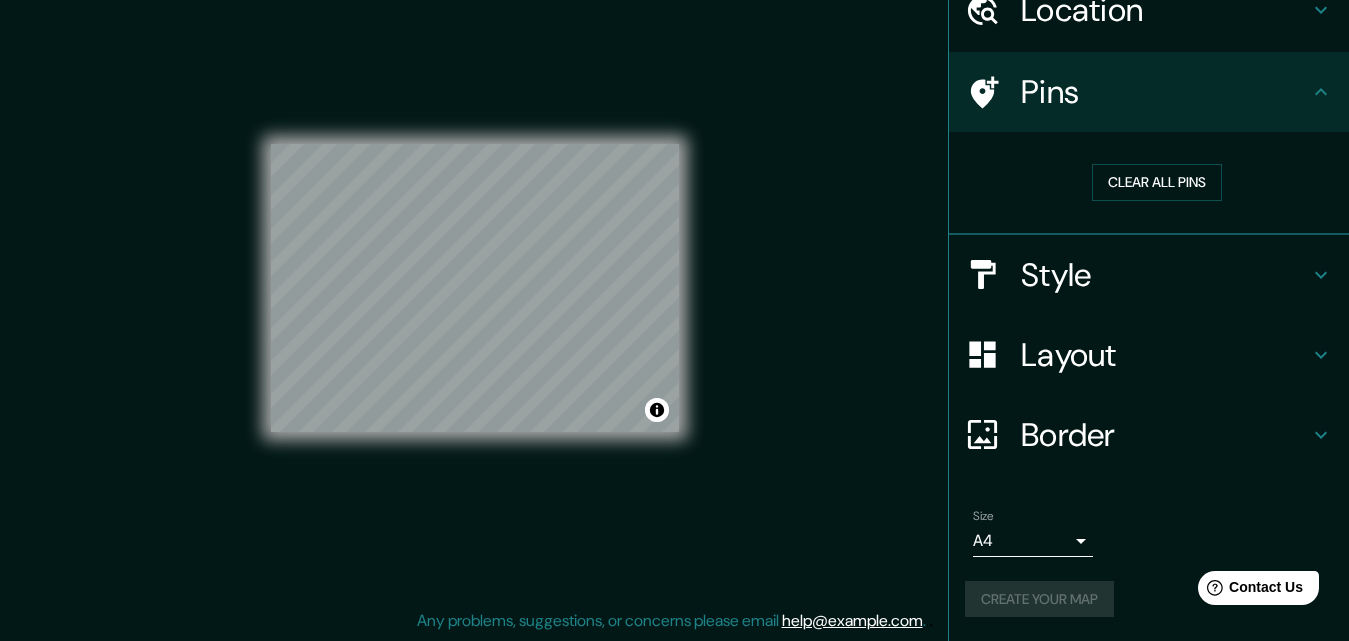 click on "Style" at bounding box center (1165, 275) 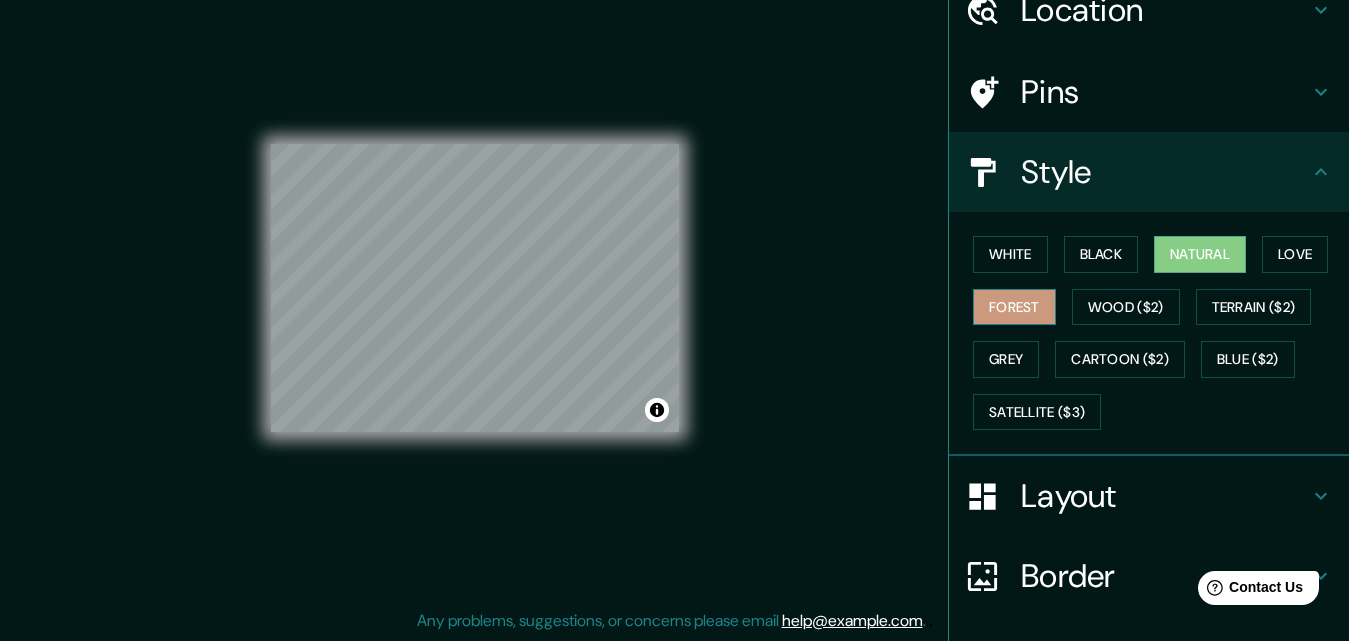 click on "Forest" at bounding box center [1014, 307] 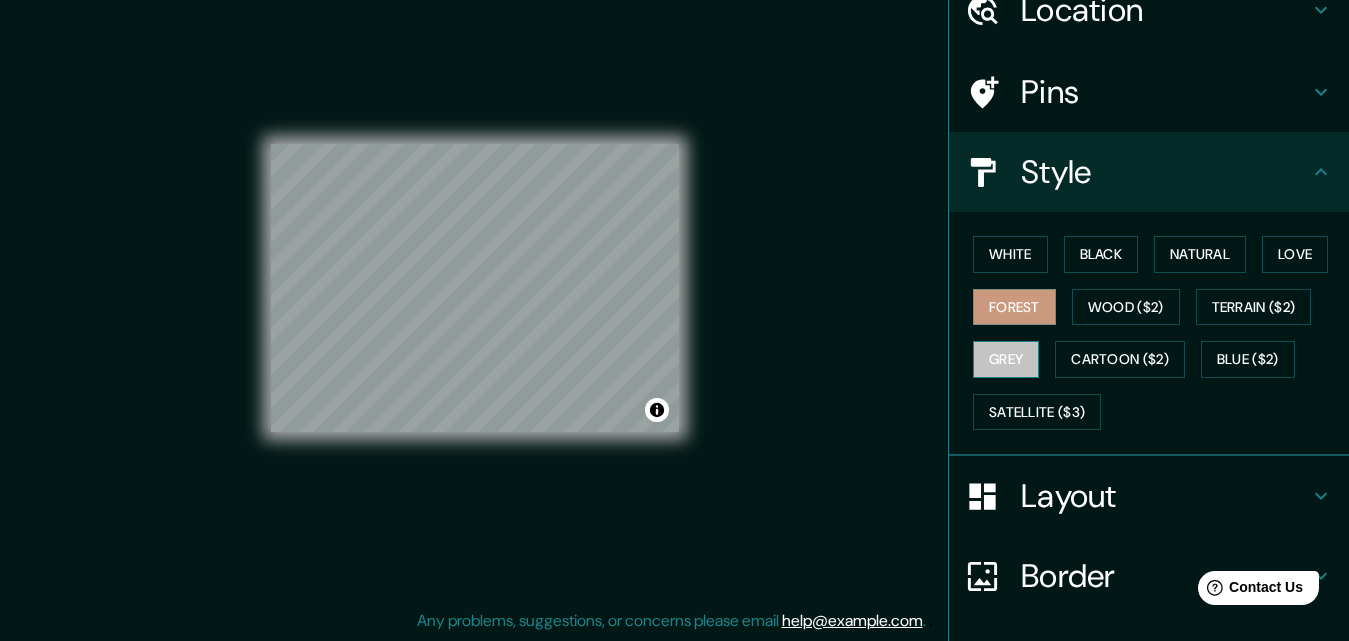 click on "Grey" at bounding box center [1006, 359] 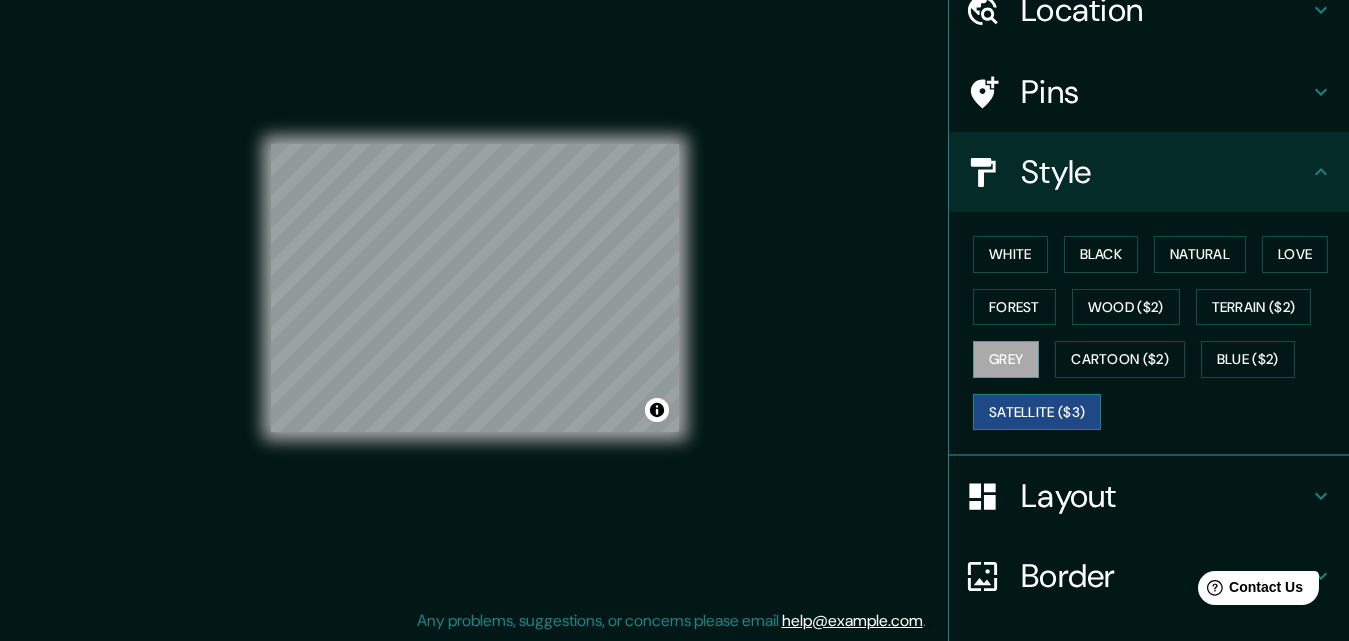 click on "Satellite ($3)" at bounding box center [1037, 412] 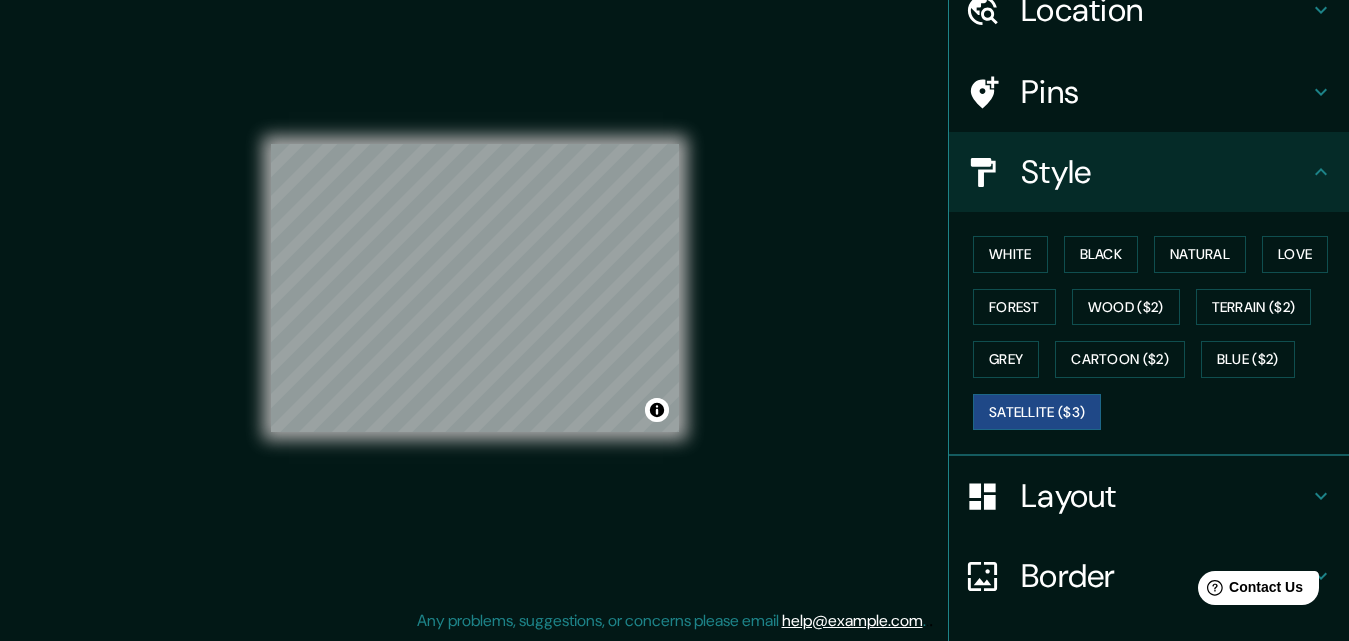click on "White Black Natural Love Forest Wood ($2) Terrain ($2) Grey Cartoon ($2) Blue ($2) Satellite ($3)" at bounding box center (1157, 333) 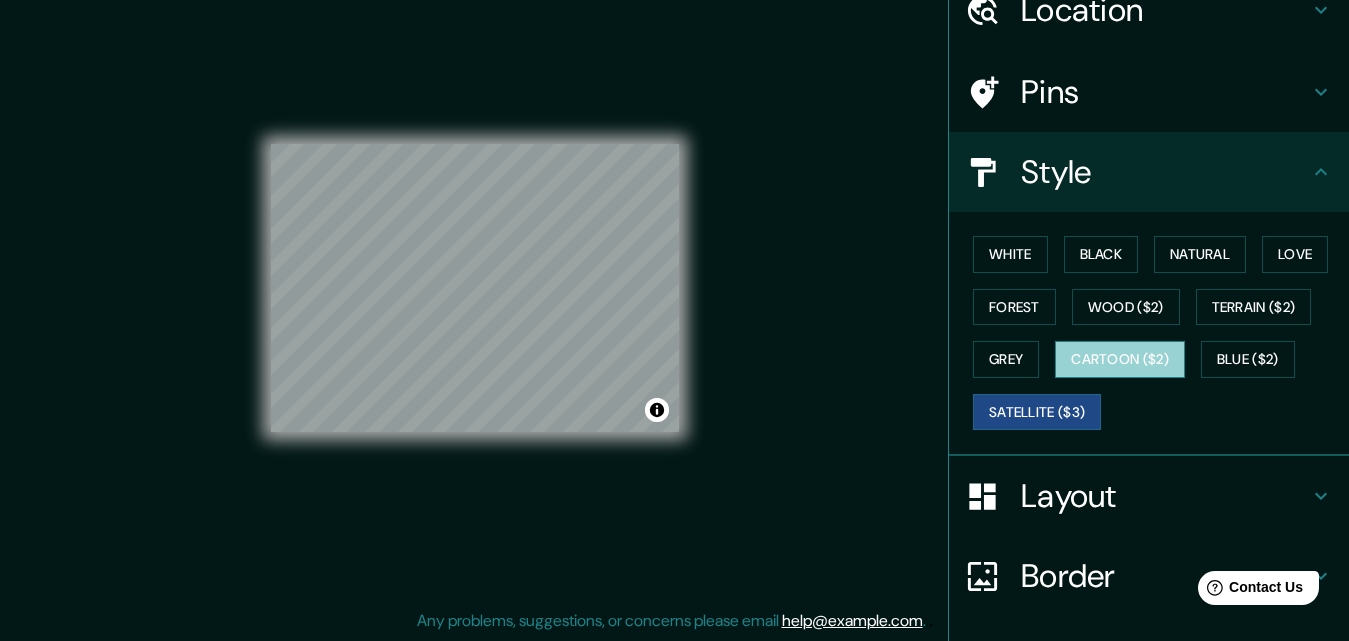 click on "Cartoon ($2)" at bounding box center [1120, 359] 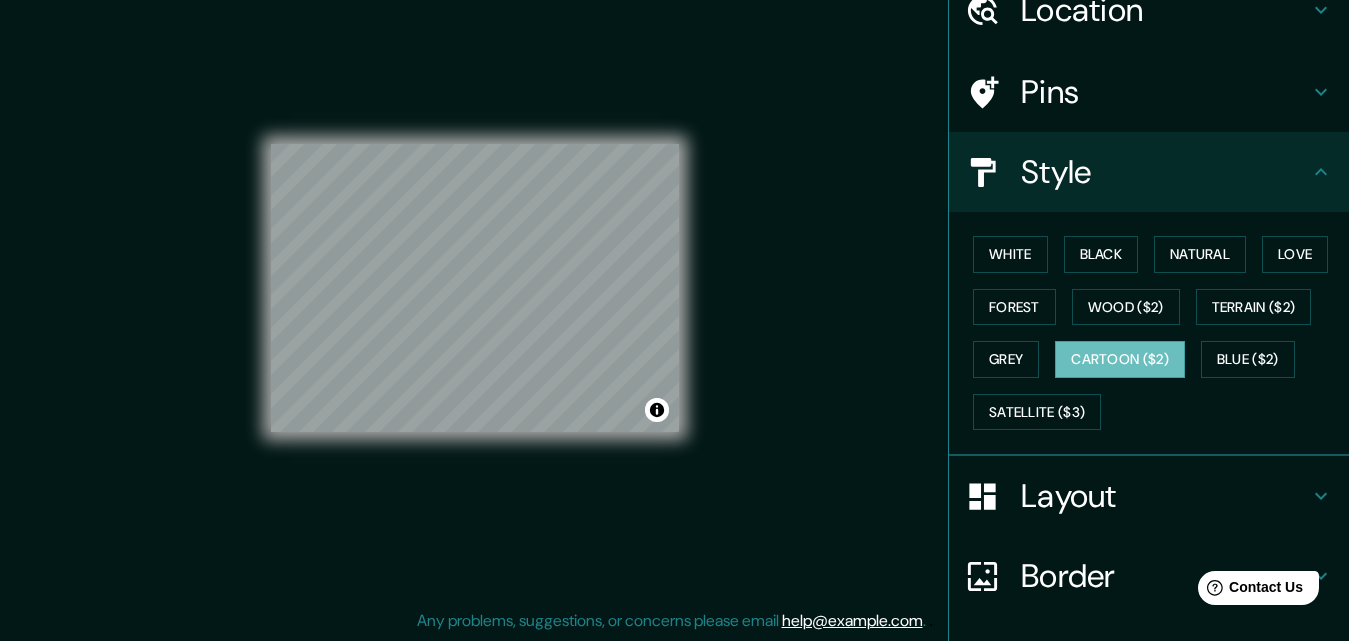 click on "White Black Natural Love Forest Wood ($2) Terrain ($2) Grey Cartoon ($2) Blue ($2) Satellite ($3)" at bounding box center [1157, 333] 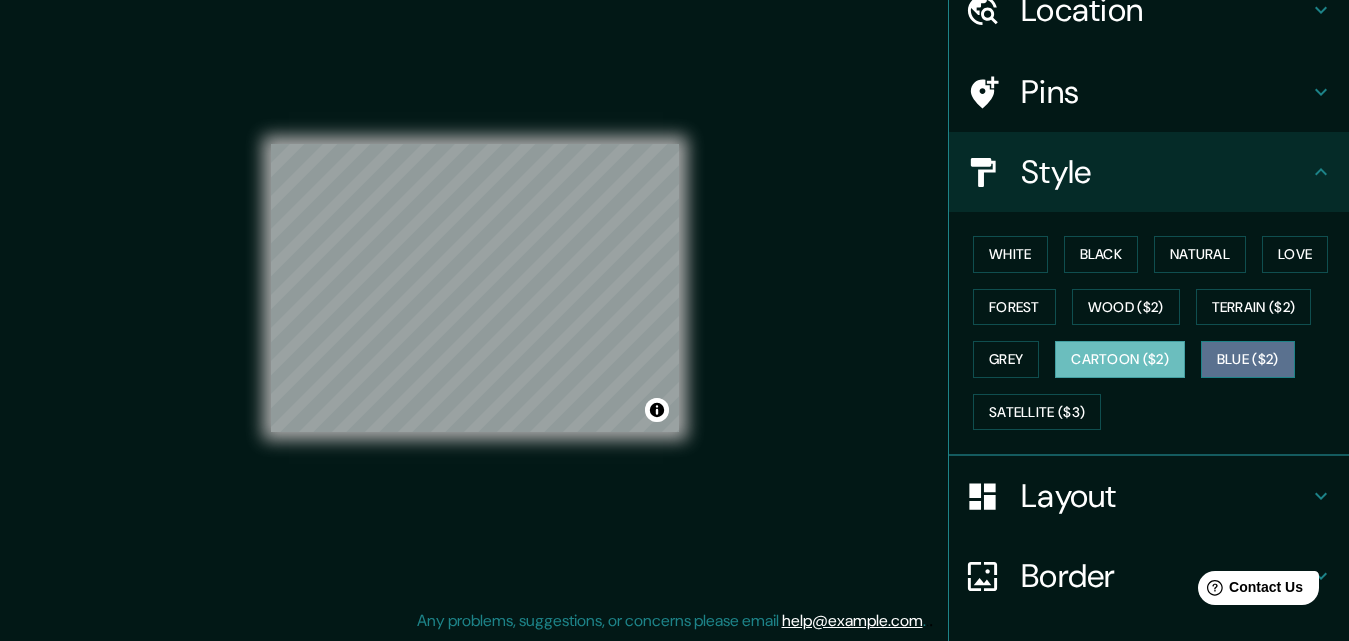 click on "Blue ($2)" at bounding box center [1248, 359] 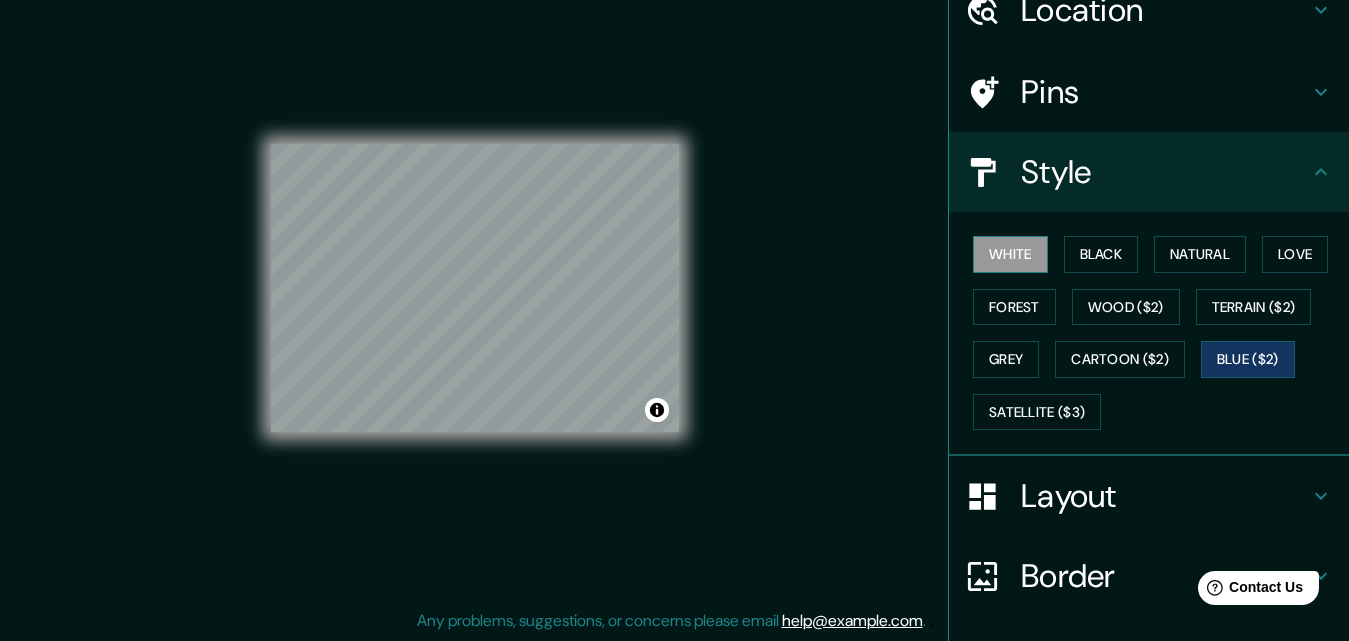 click on "White" at bounding box center (1010, 254) 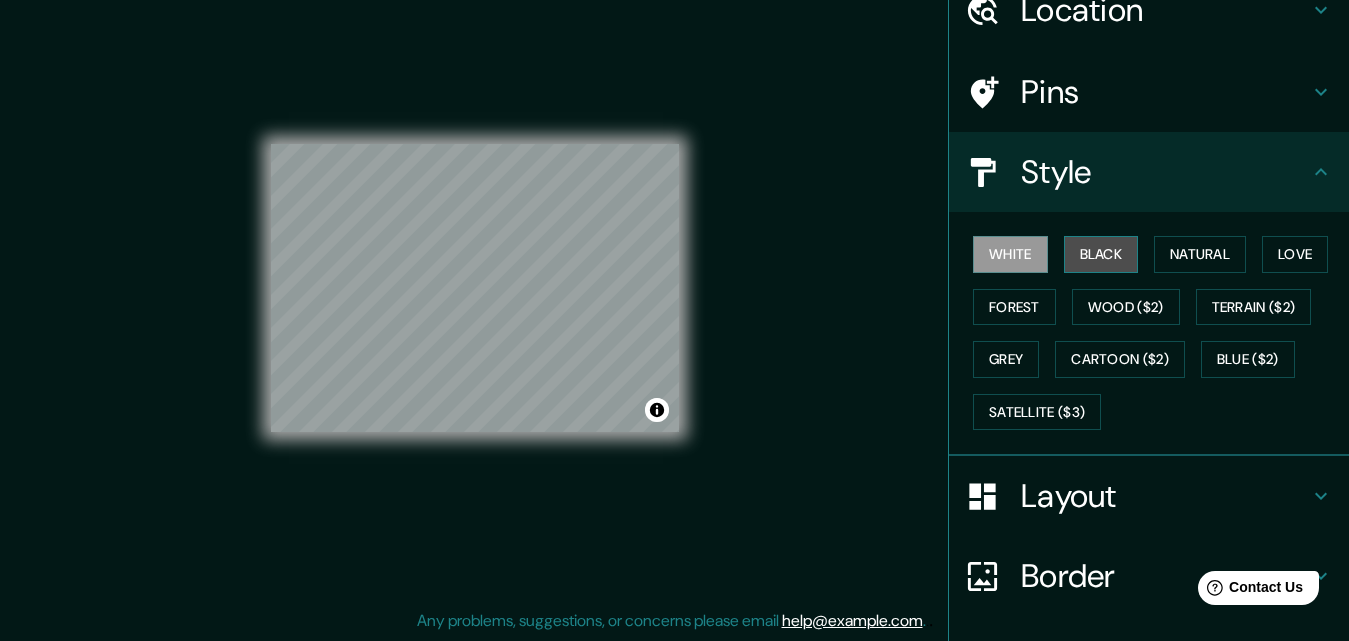 click on "Black" at bounding box center (1101, 254) 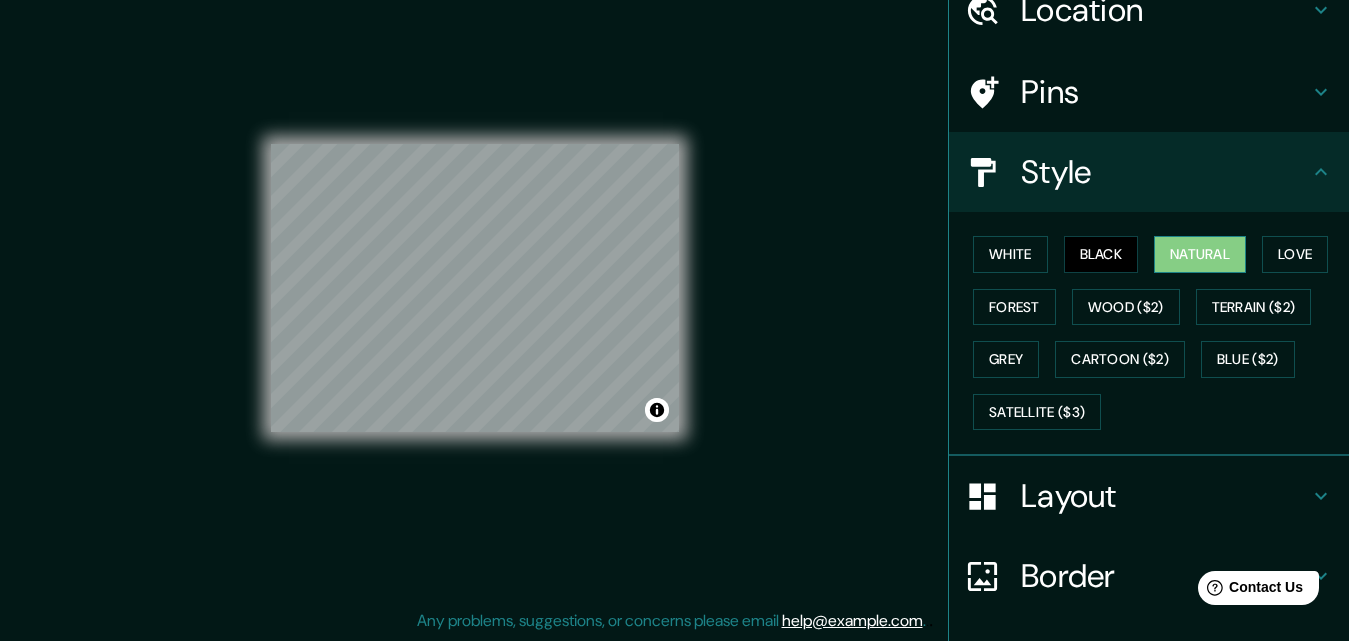 click on "Natural" at bounding box center (1200, 254) 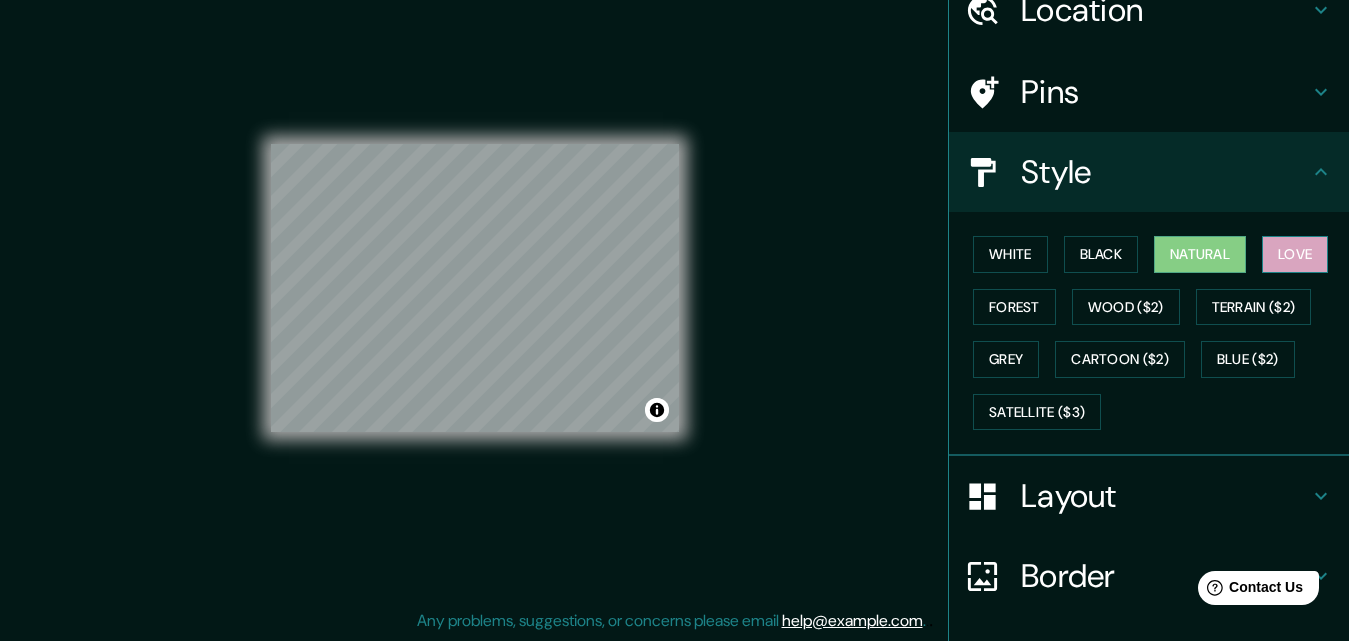 click on "Love" at bounding box center [1295, 254] 